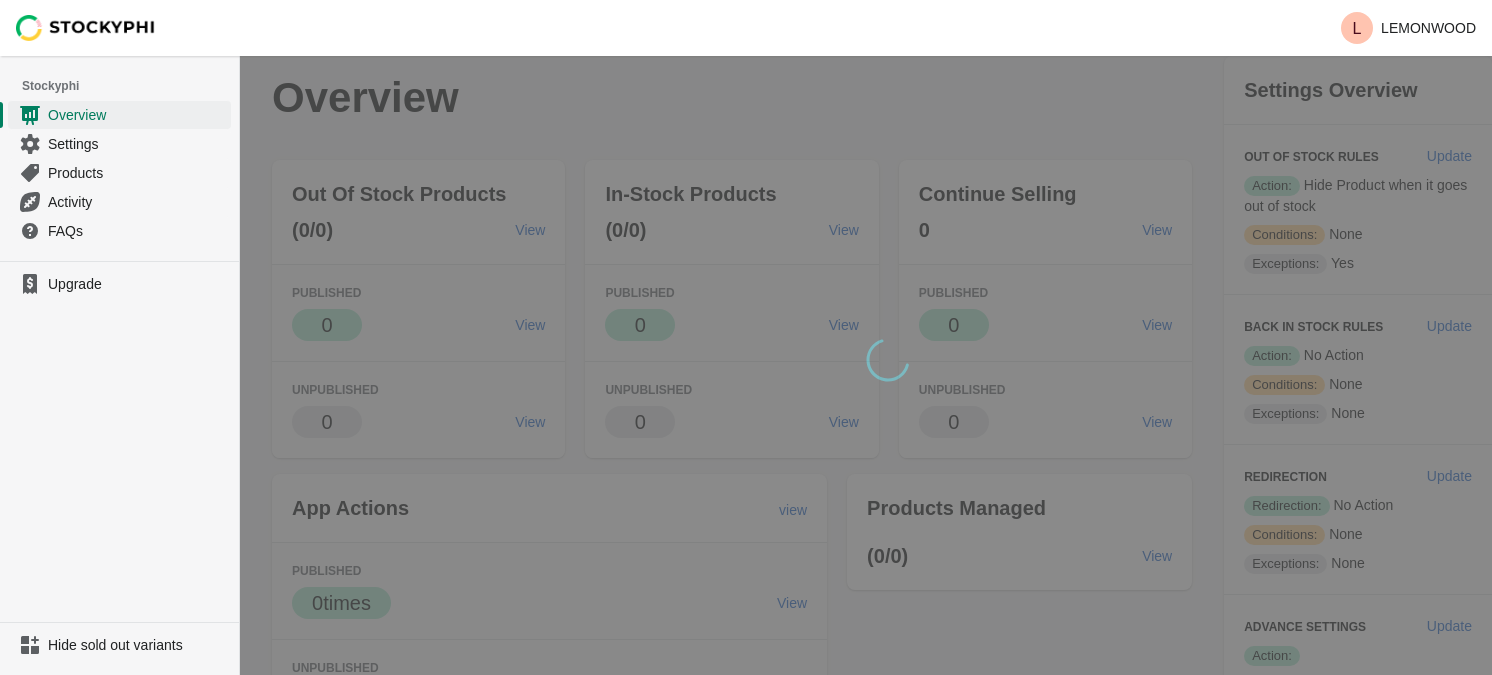 scroll, scrollTop: 0, scrollLeft: 0, axis: both 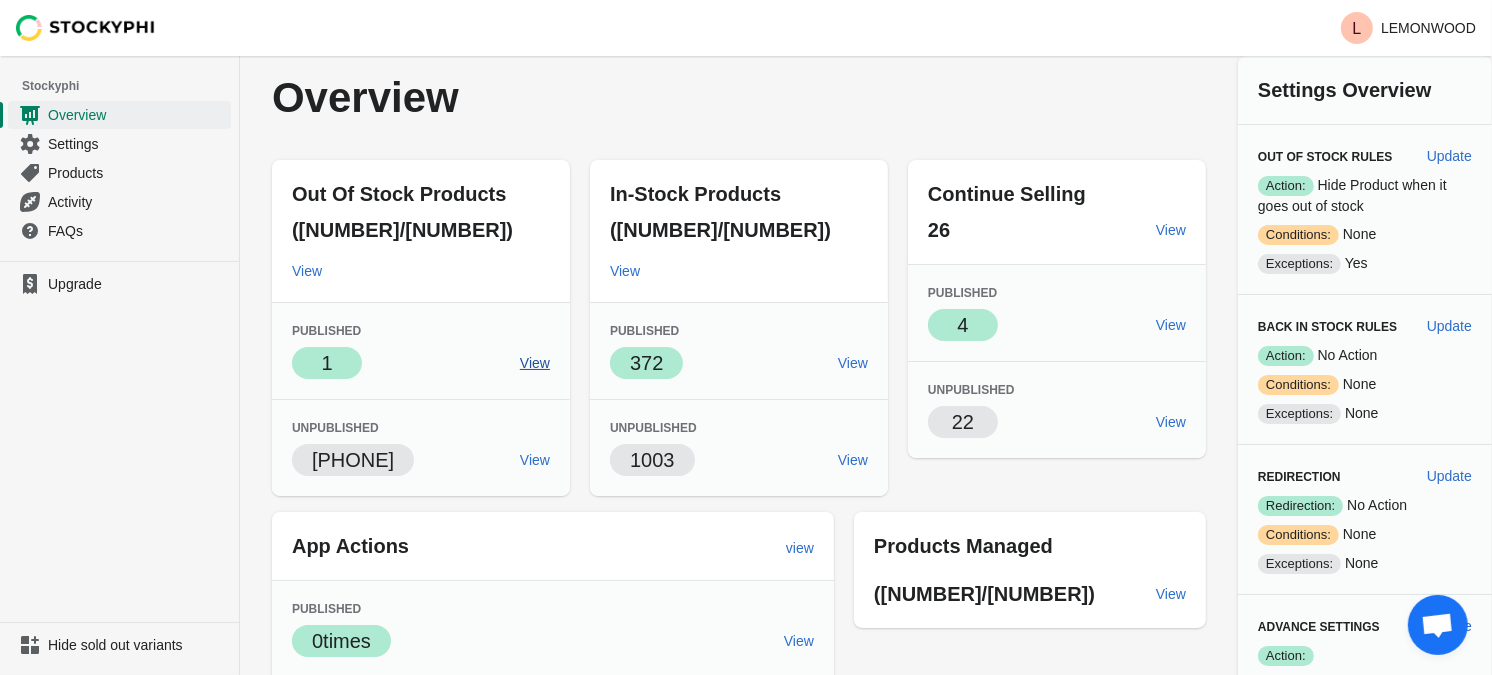 click on "View" at bounding box center (535, 363) 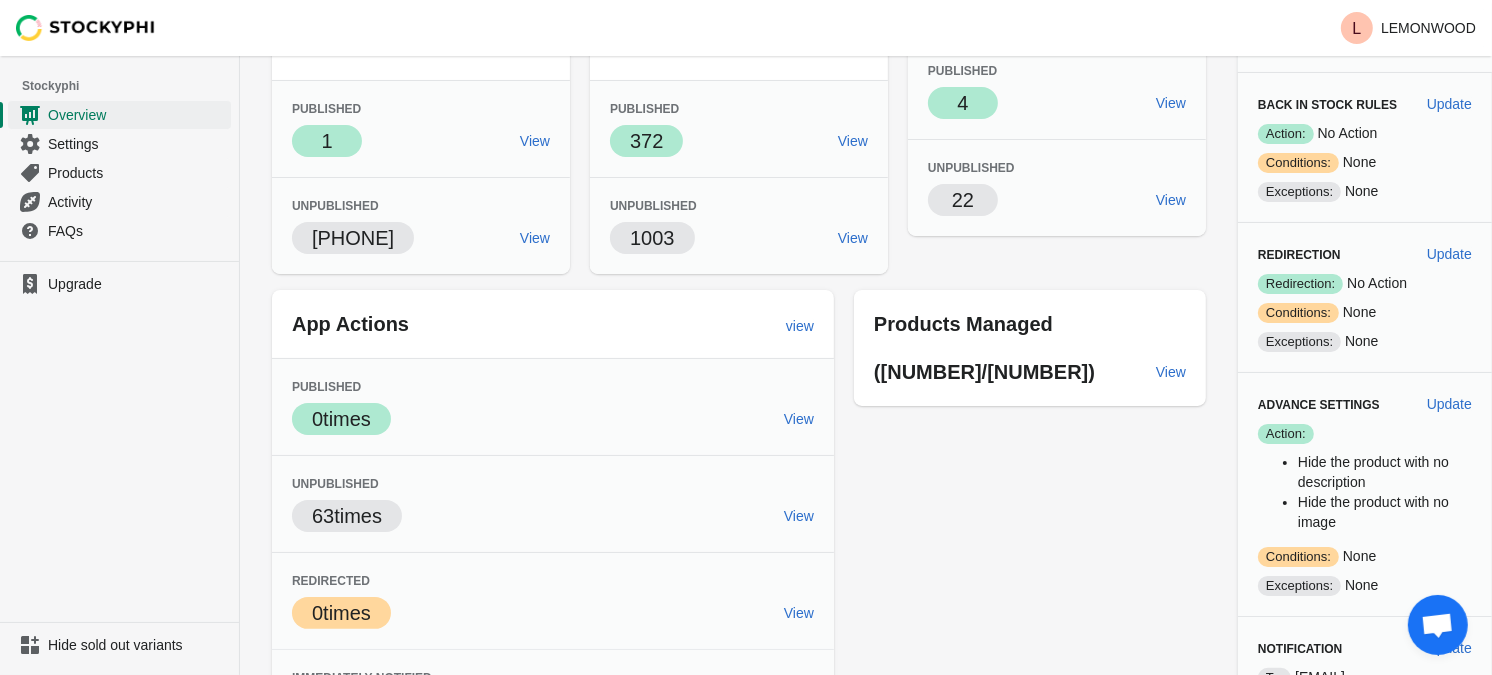 scroll, scrollTop: 273, scrollLeft: 0, axis: vertical 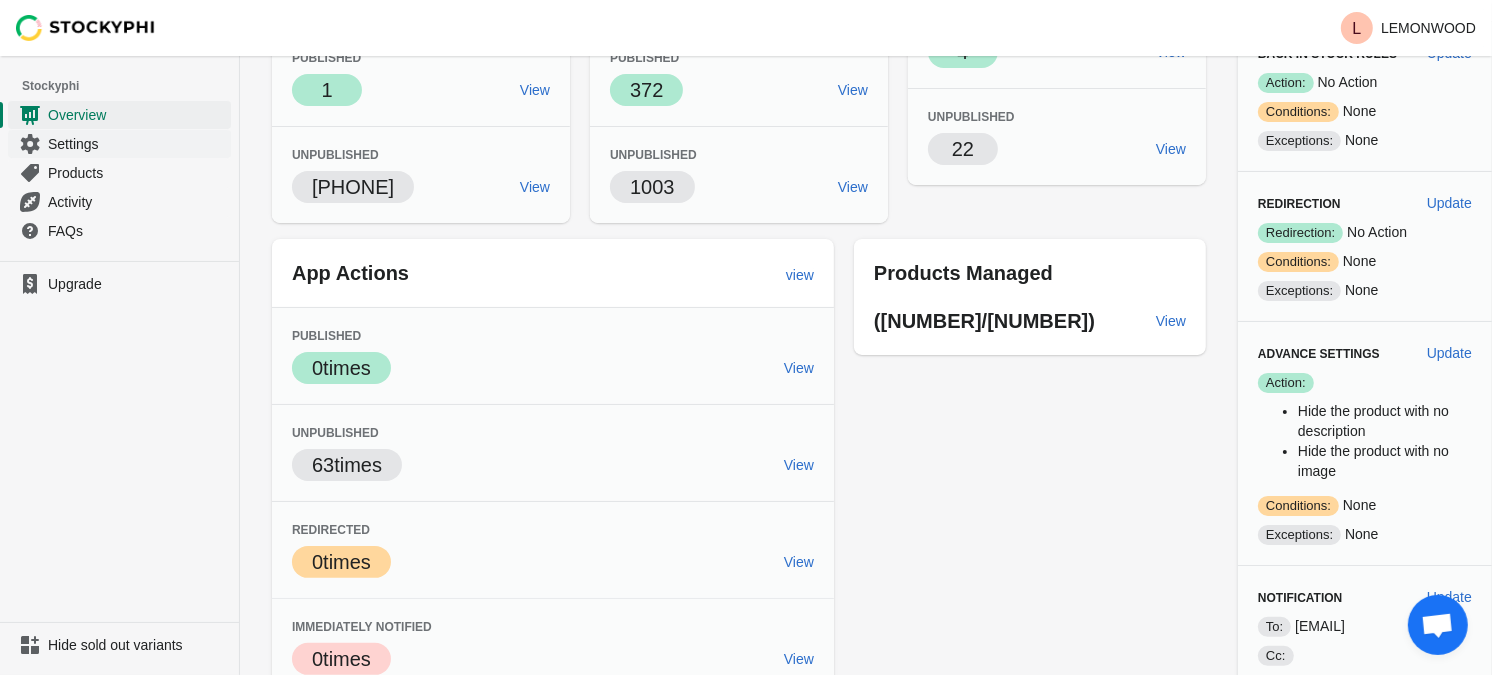click on "Settings" at bounding box center [137, 144] 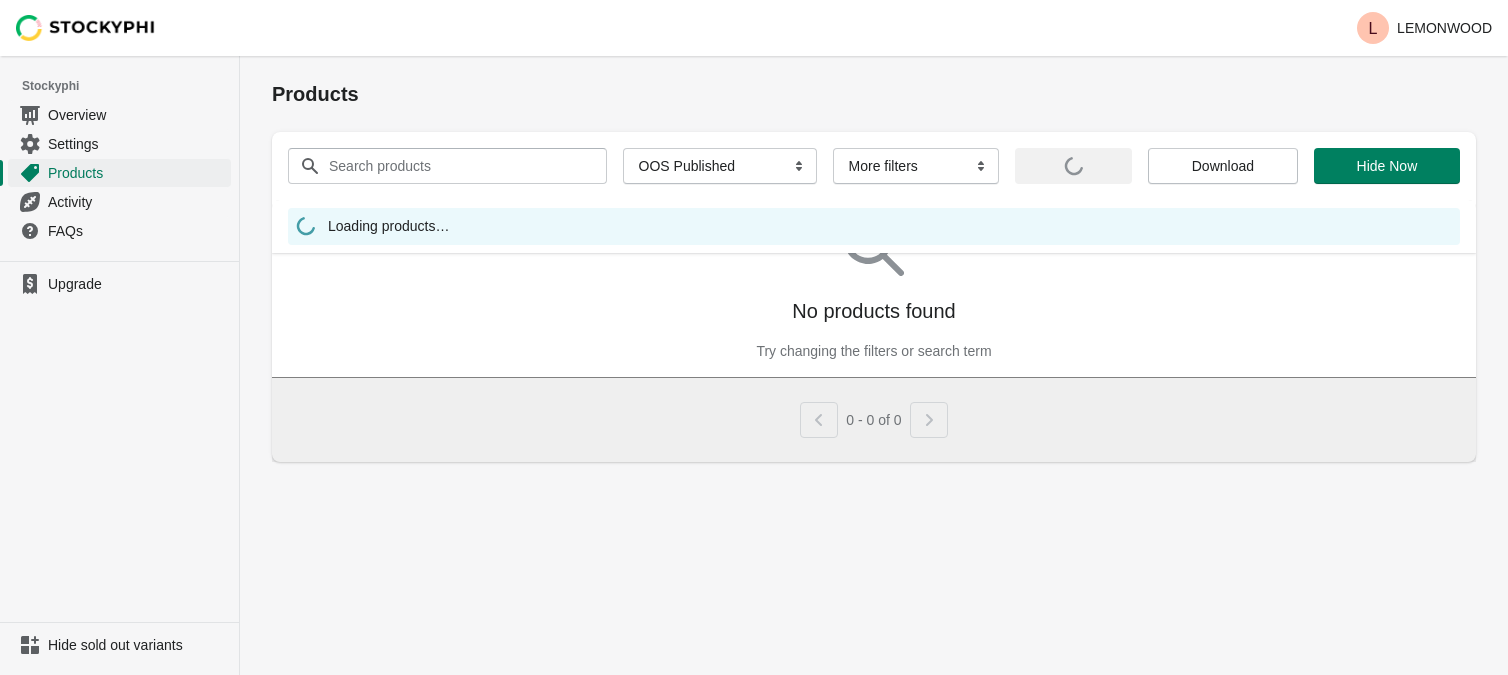 scroll, scrollTop: 0, scrollLeft: 0, axis: both 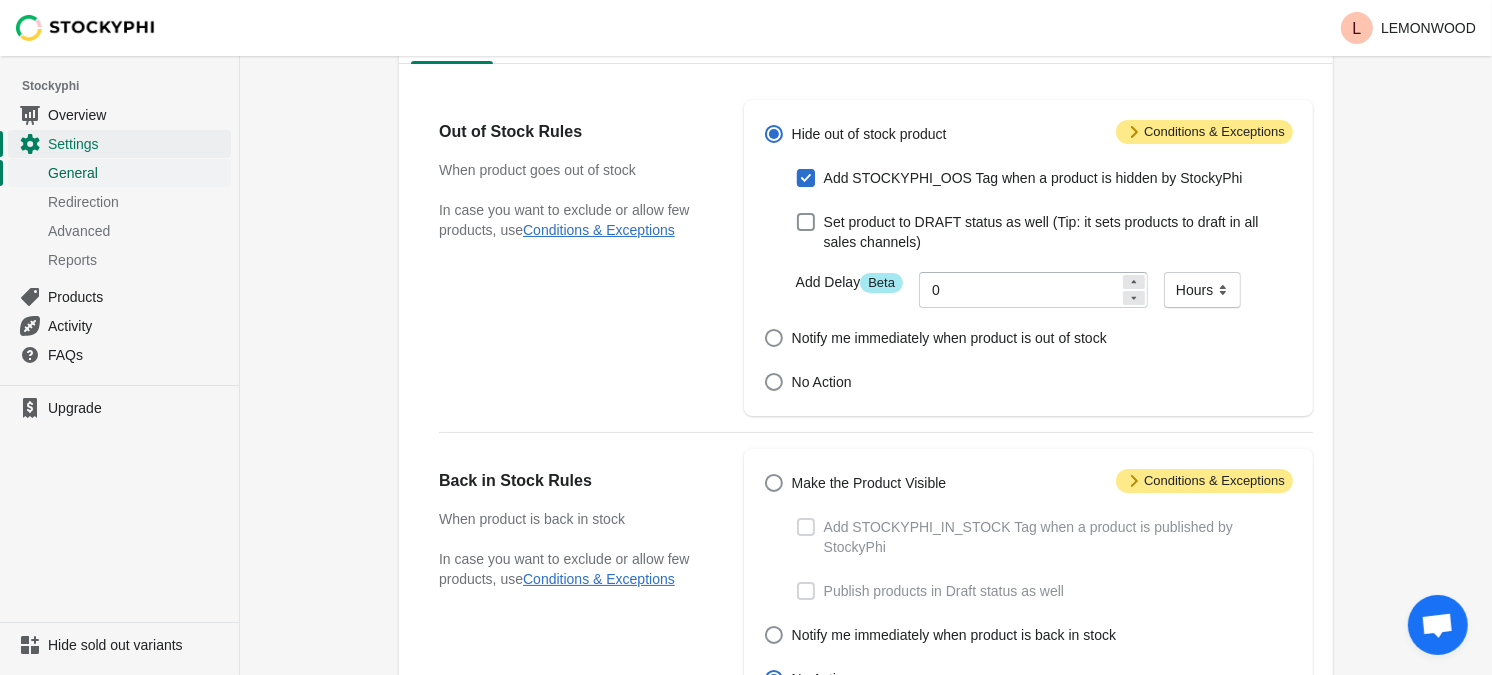 click on "General" at bounding box center (137, 173) 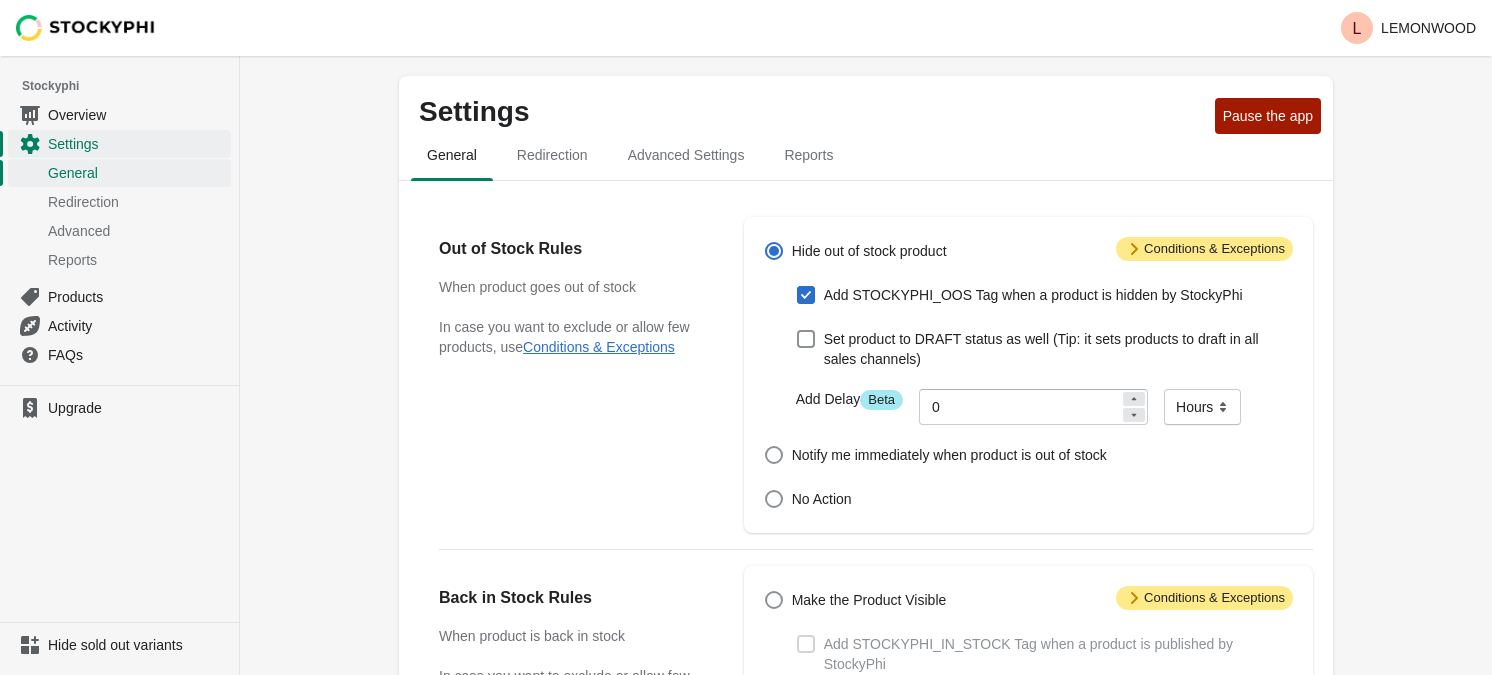 scroll, scrollTop: 0, scrollLeft: 0, axis: both 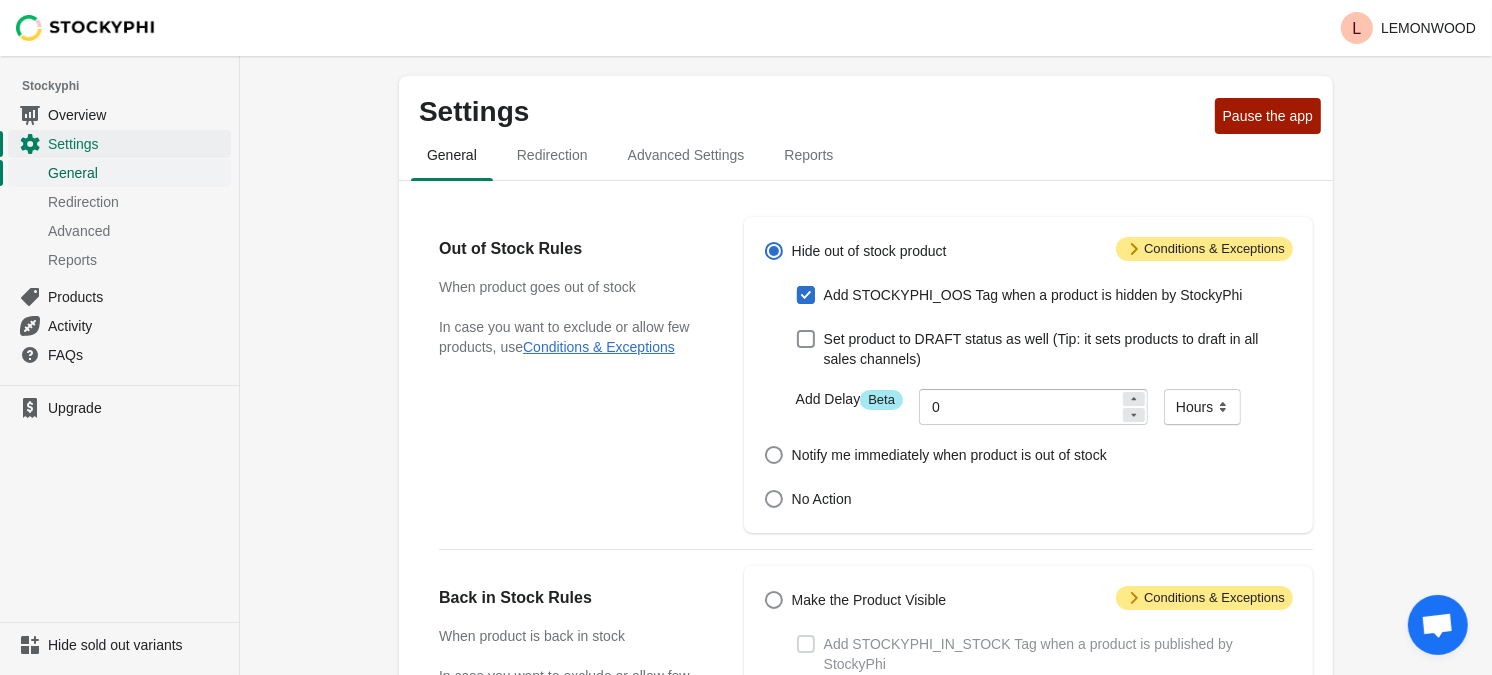 click on "General" at bounding box center [137, 173] 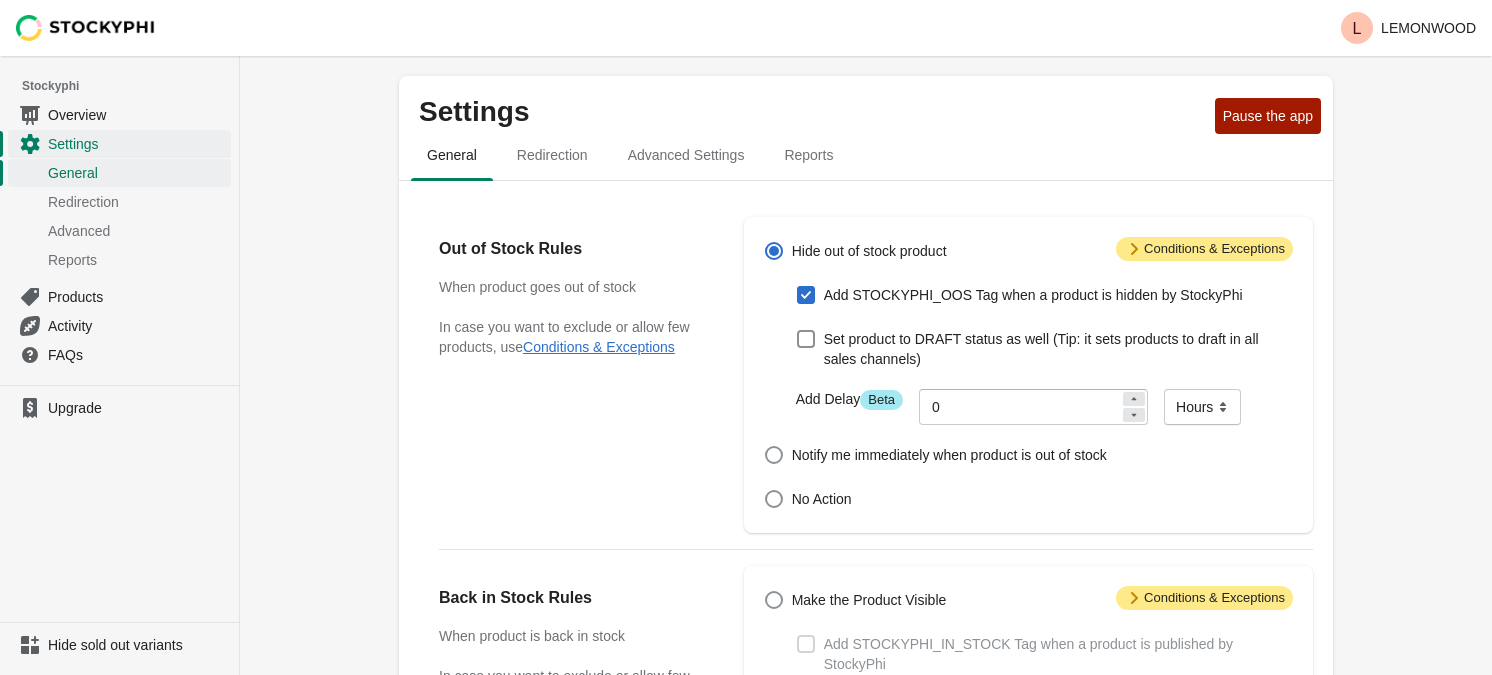 scroll, scrollTop: 0, scrollLeft: 0, axis: both 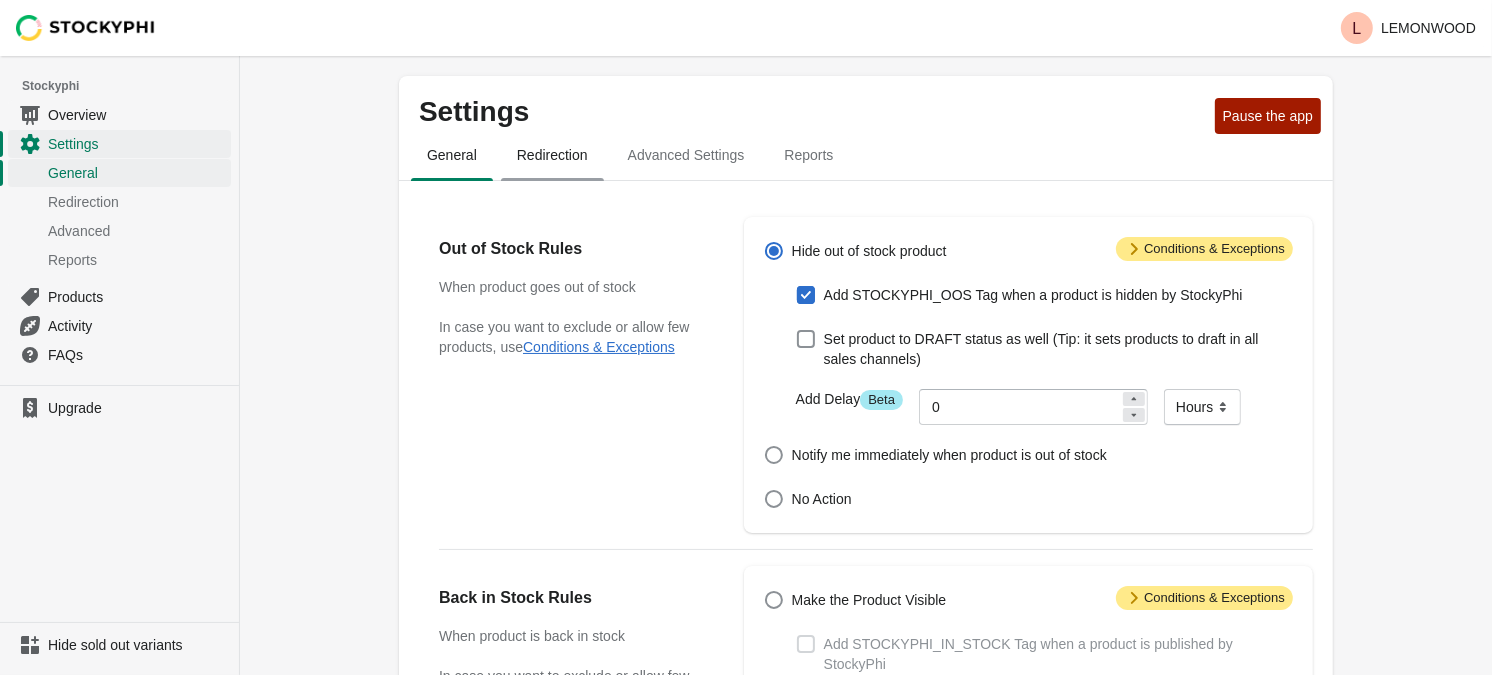 click on "Redirection" at bounding box center (552, 155) 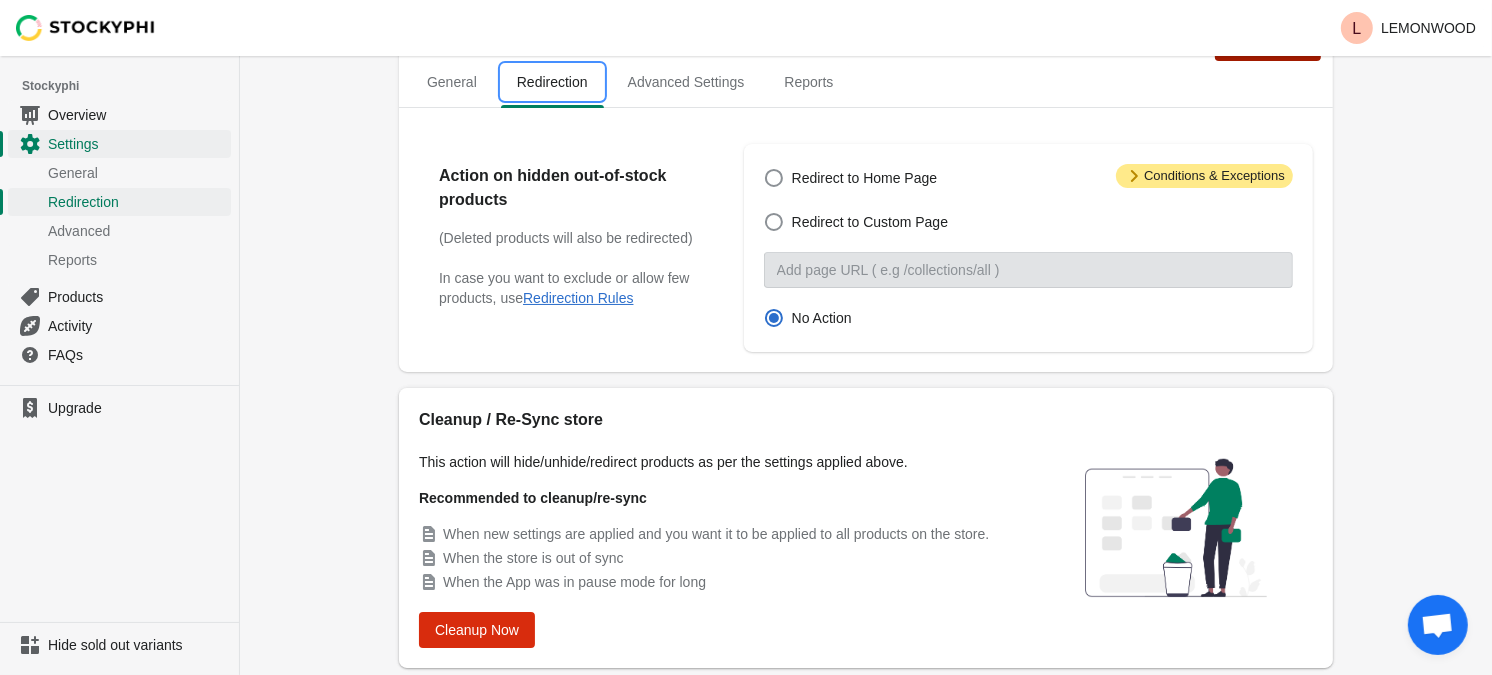 scroll, scrollTop: 111, scrollLeft: 0, axis: vertical 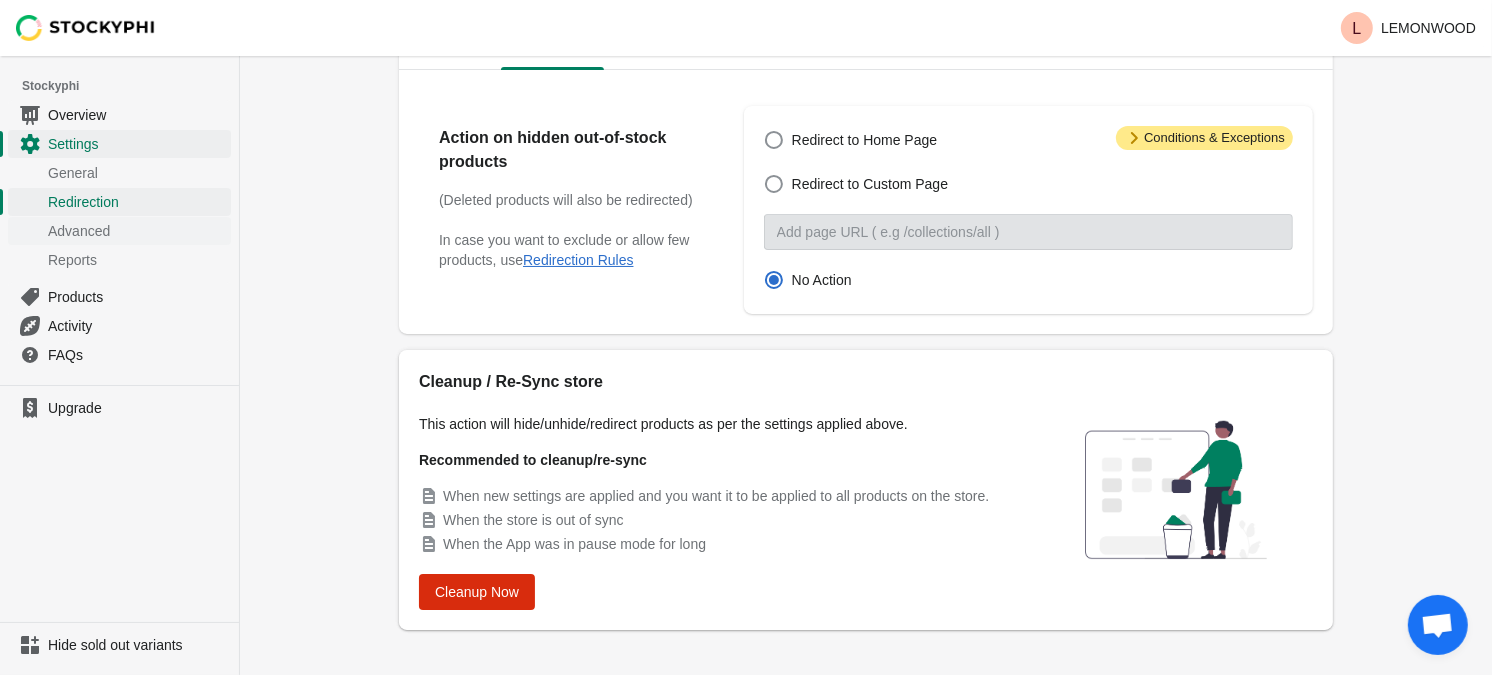 click on "Advanced" at bounding box center [119, 230] 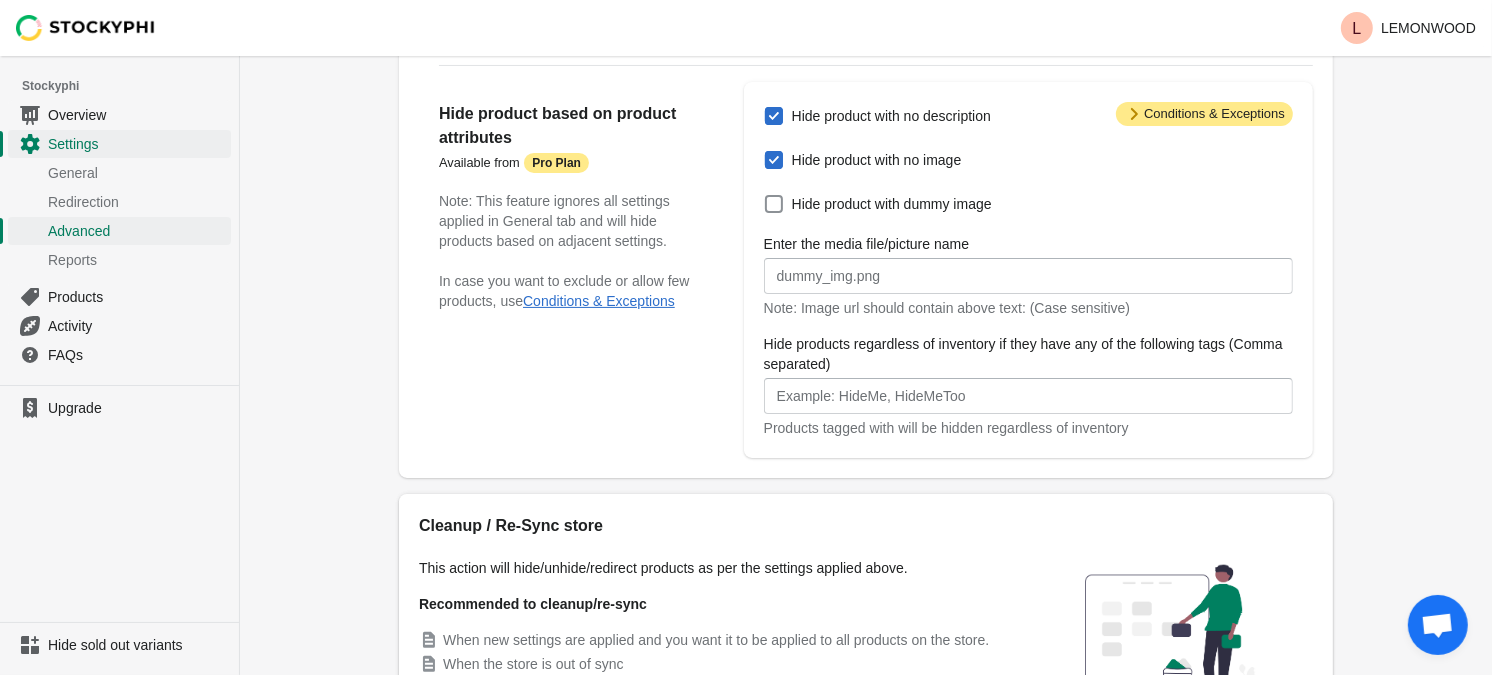 scroll, scrollTop: 444, scrollLeft: 0, axis: vertical 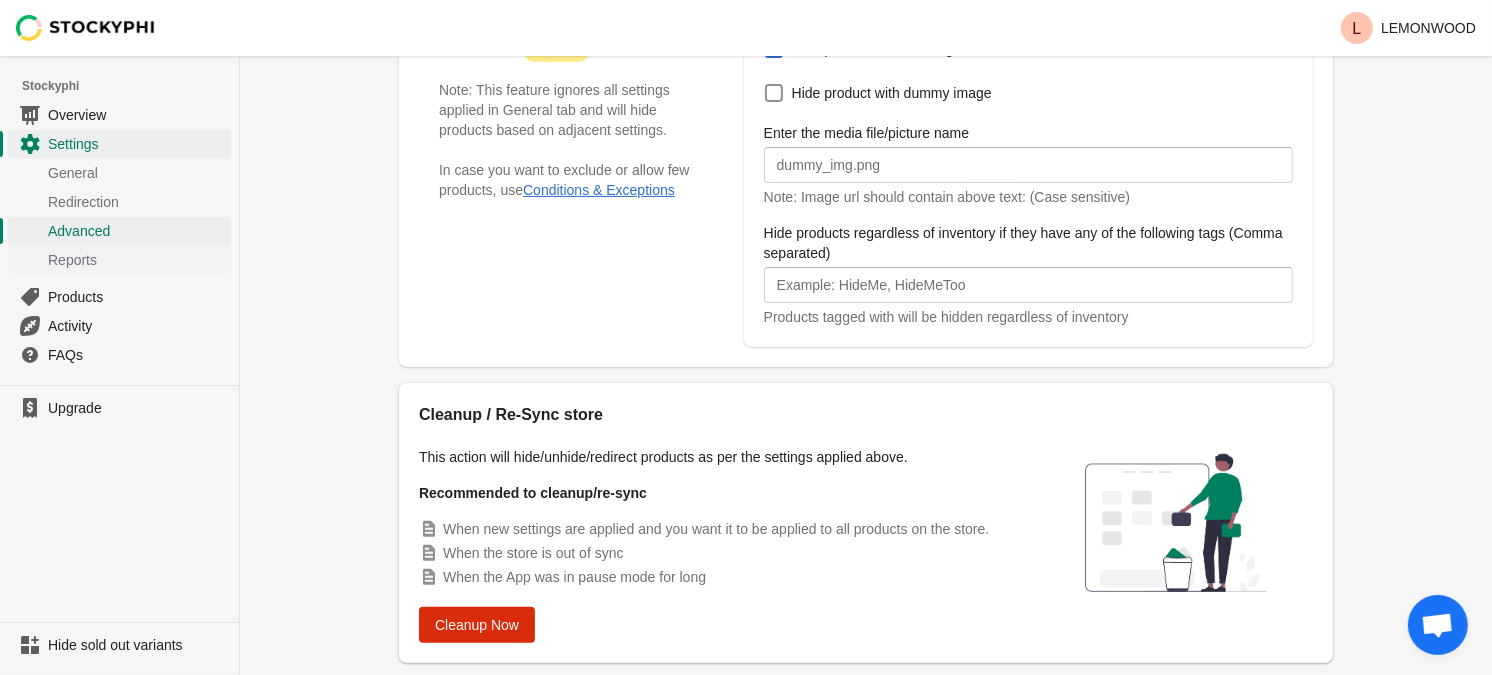 click on "Reports" at bounding box center [137, 260] 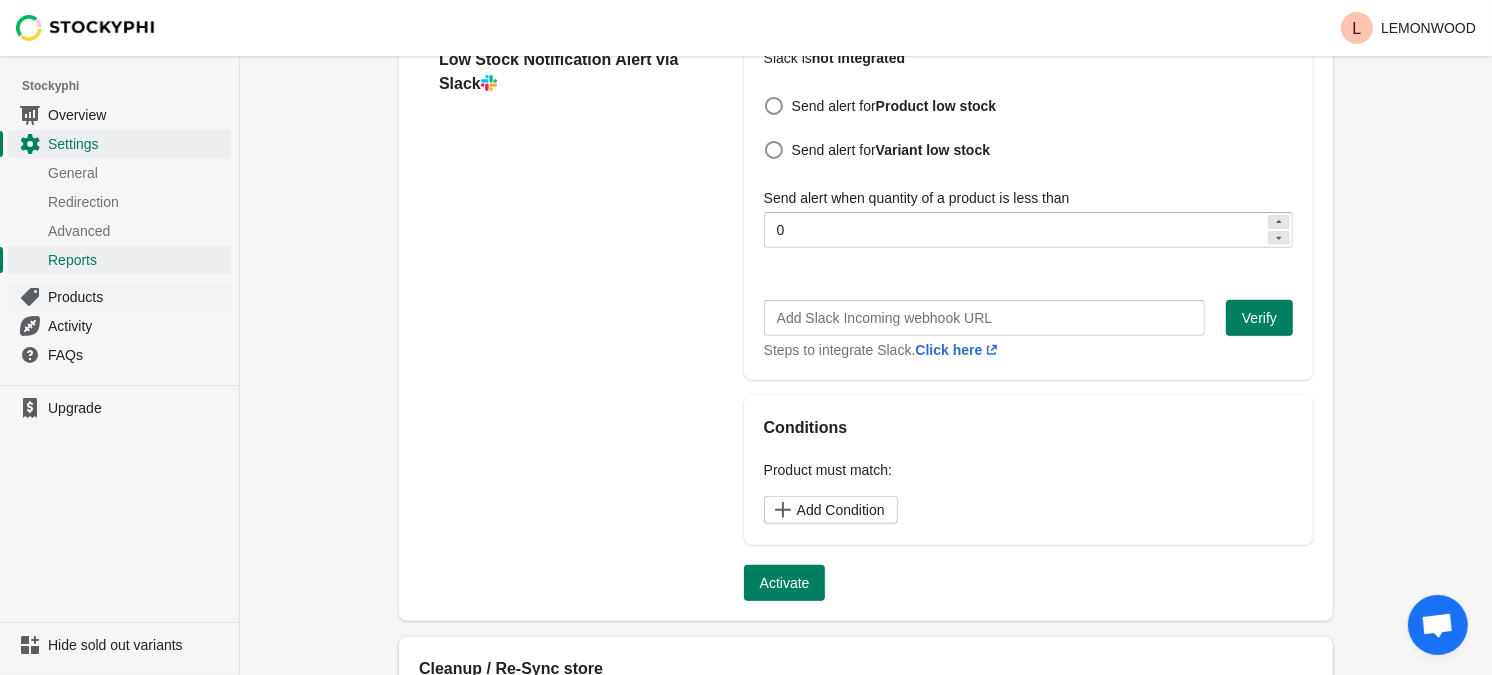 scroll, scrollTop: 555, scrollLeft: 0, axis: vertical 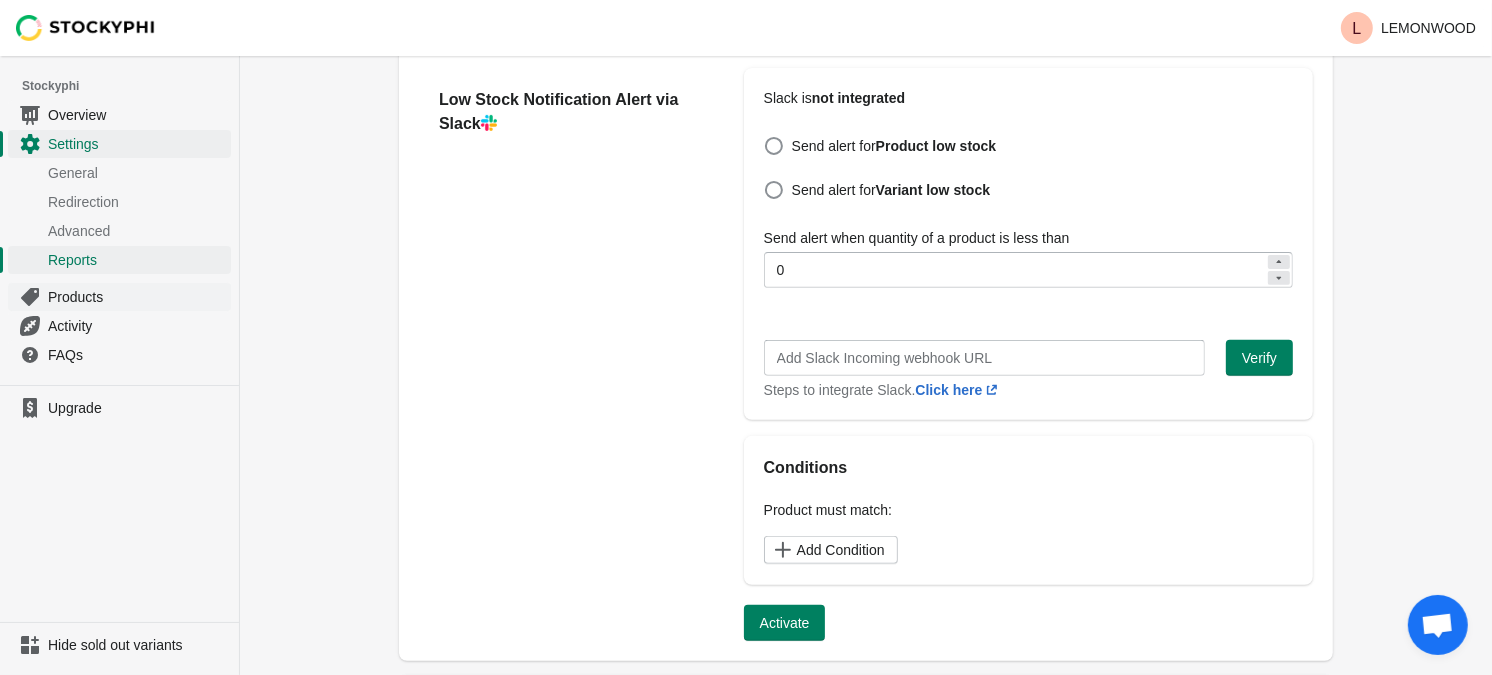 click on "Products" at bounding box center [137, 297] 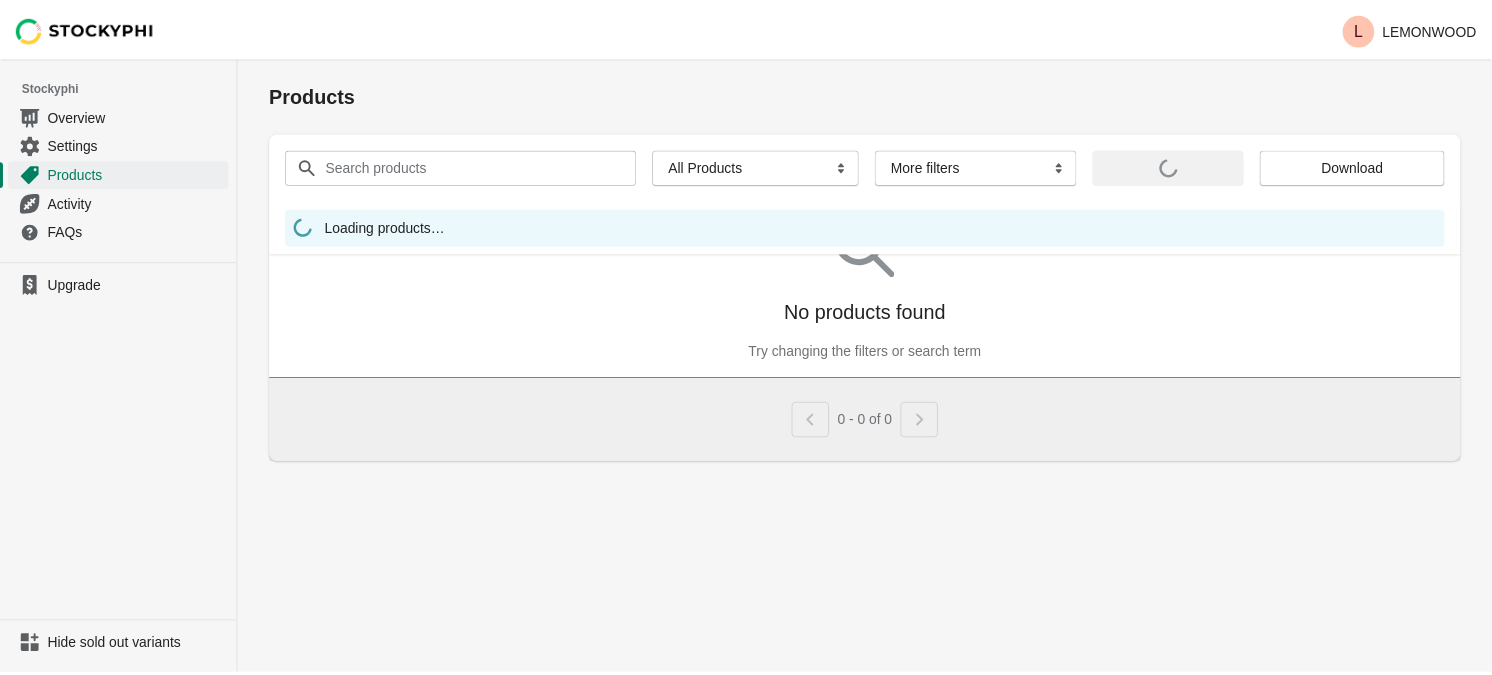 scroll, scrollTop: 0, scrollLeft: 0, axis: both 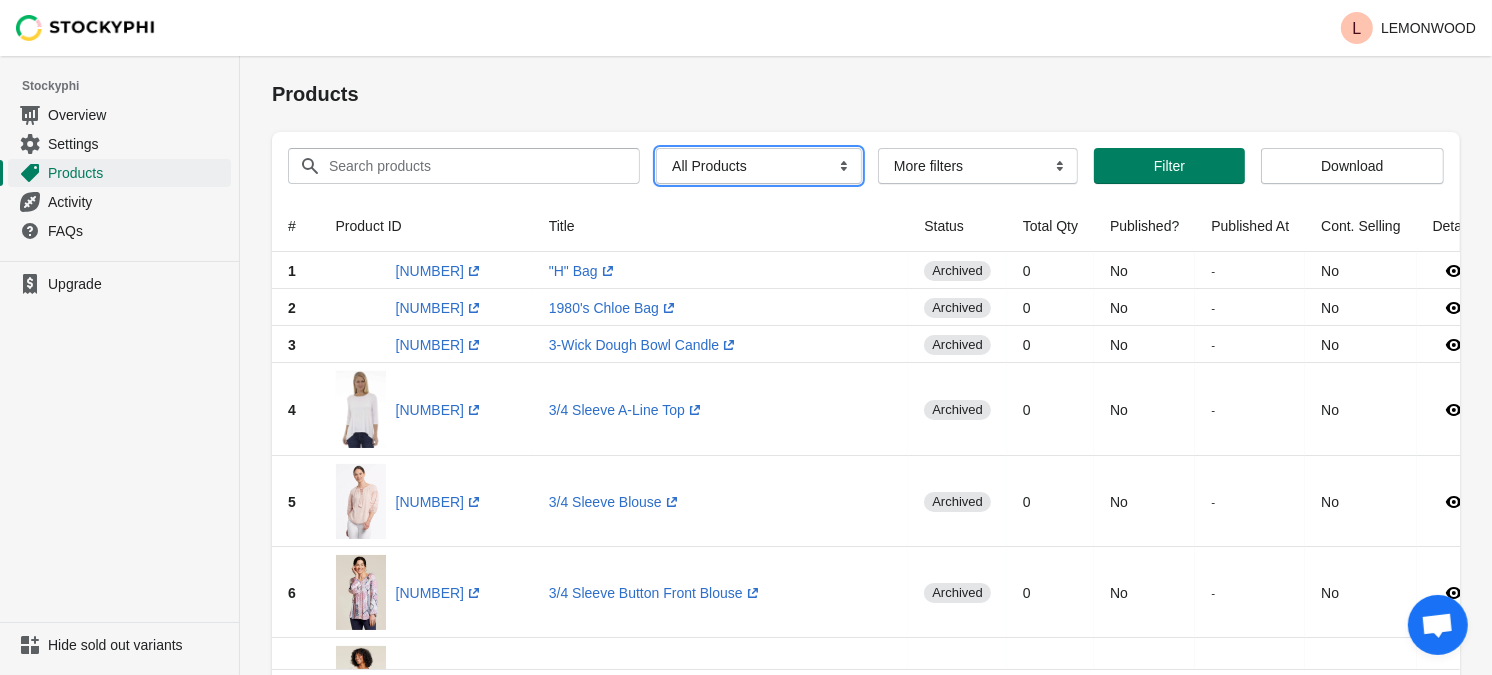 click on "All Products InStock InStock Published InStock Un-Published OOS OOS Published OOS Un-Published InStock Draft Products OOS Draft Products Has No Image Has No Image and Published InStock and Has No Image Has No Description InStock and Has No Description Has No Description and Published Continue Selling Continue Selling Published Continue Selling Un-Published Managed by StockyPhi" at bounding box center [759, 166] 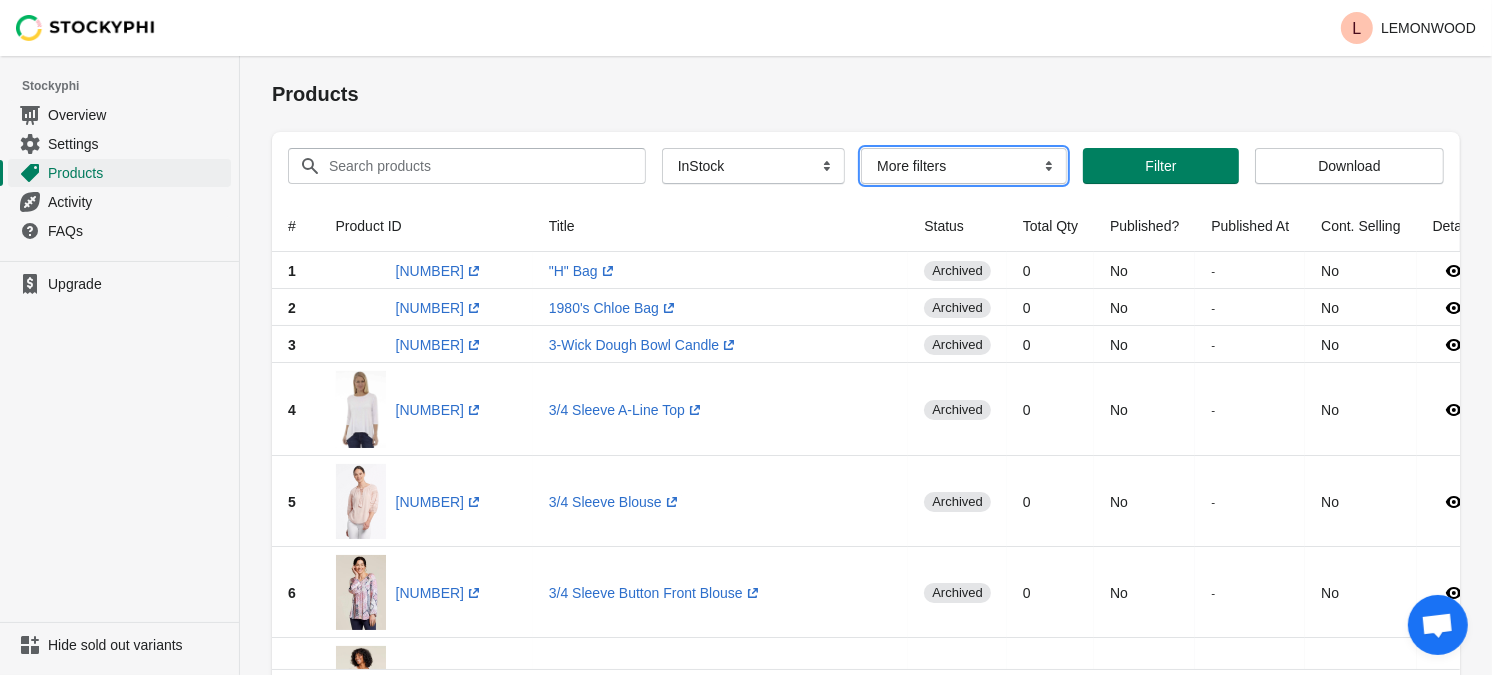click on "More filters Delayed product hide" at bounding box center [964, 166] 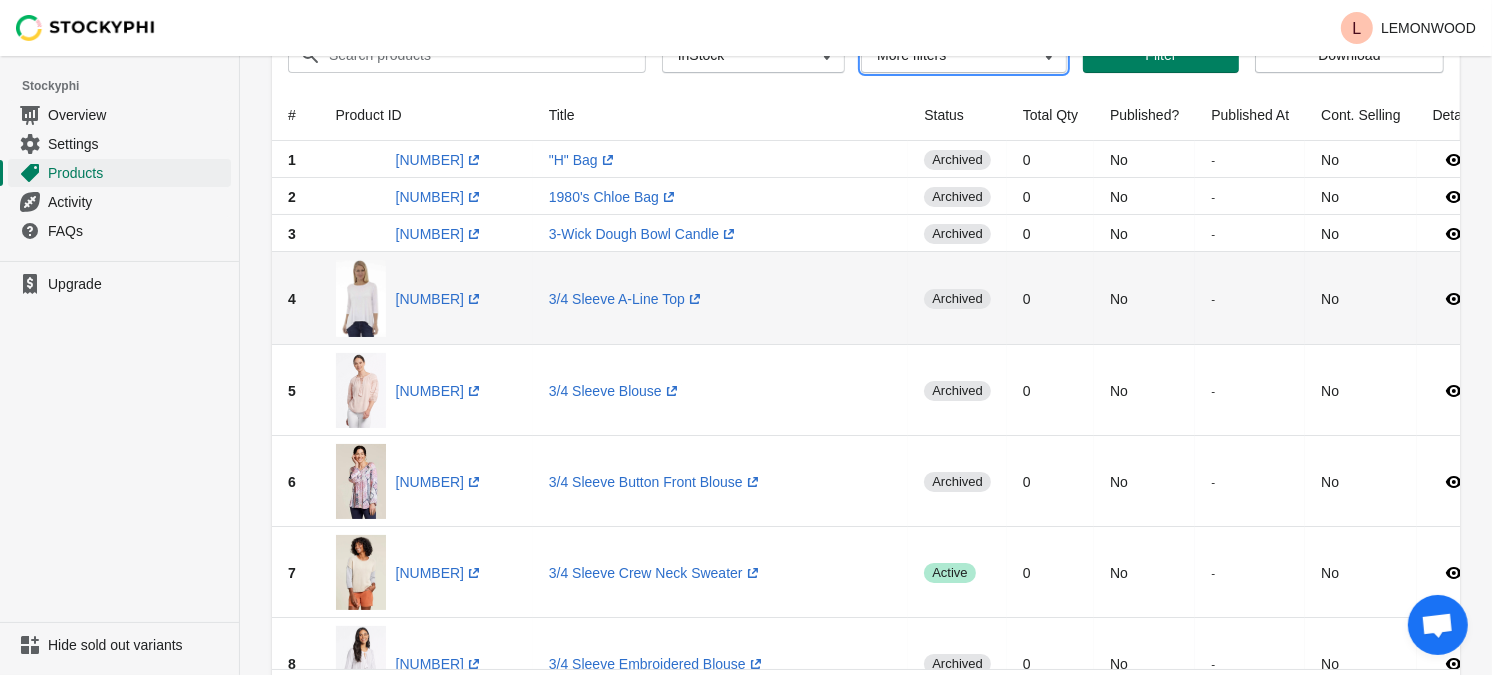 scroll, scrollTop: 0, scrollLeft: 0, axis: both 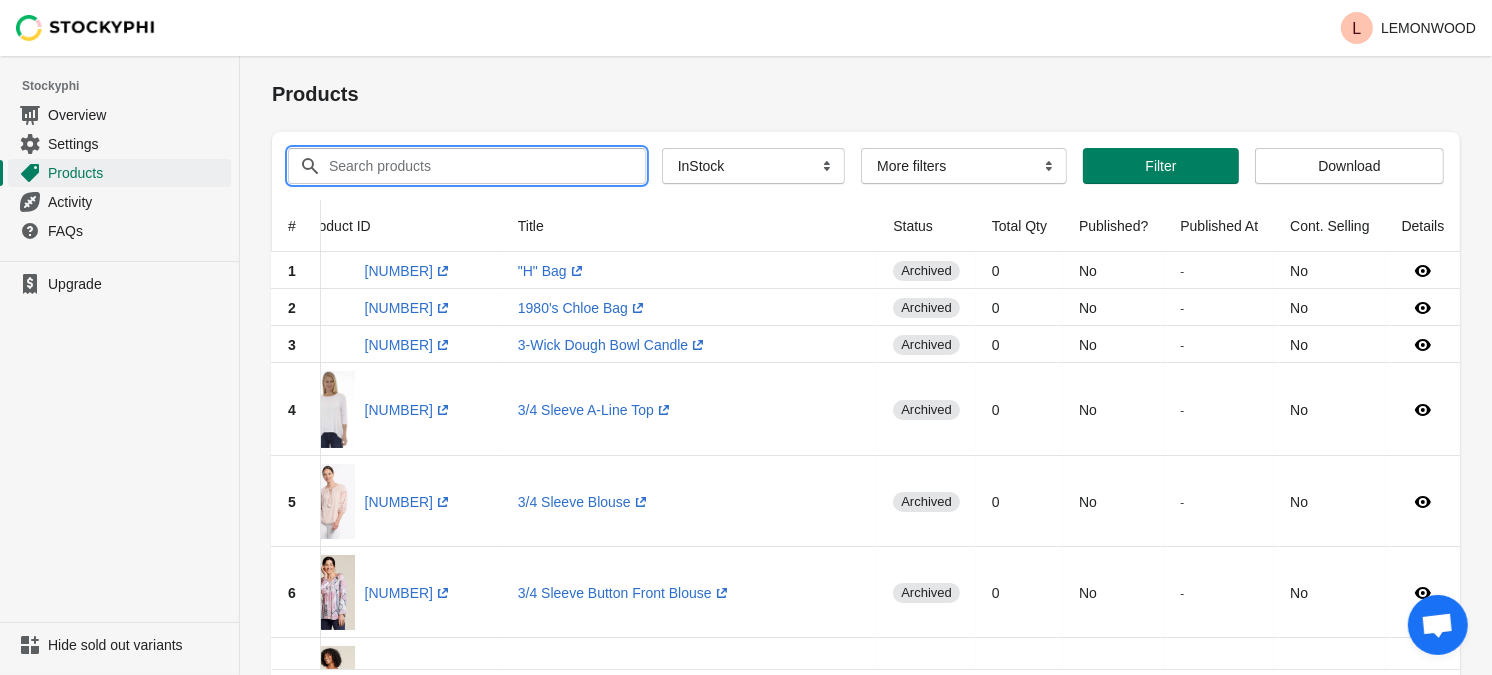 click on "Search products" at bounding box center [469, 166] 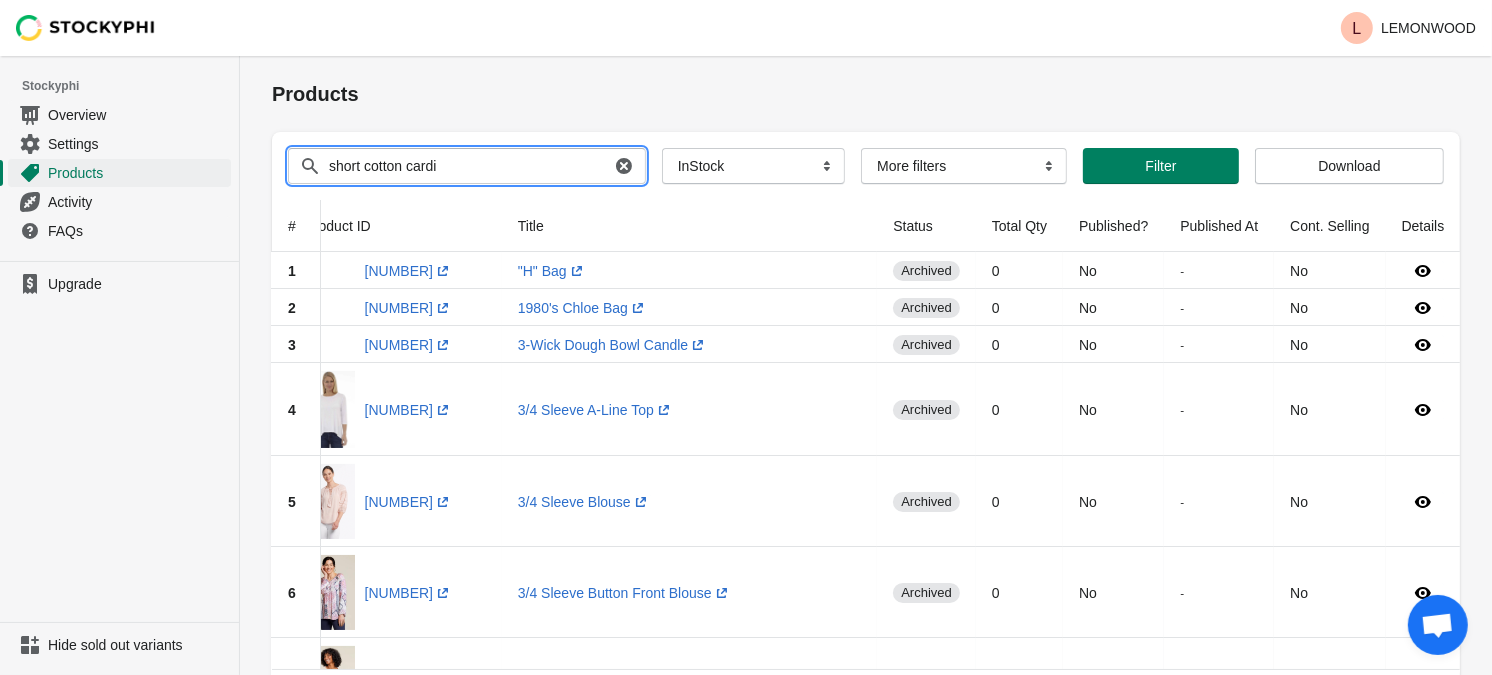 type on "short cotton cardi" 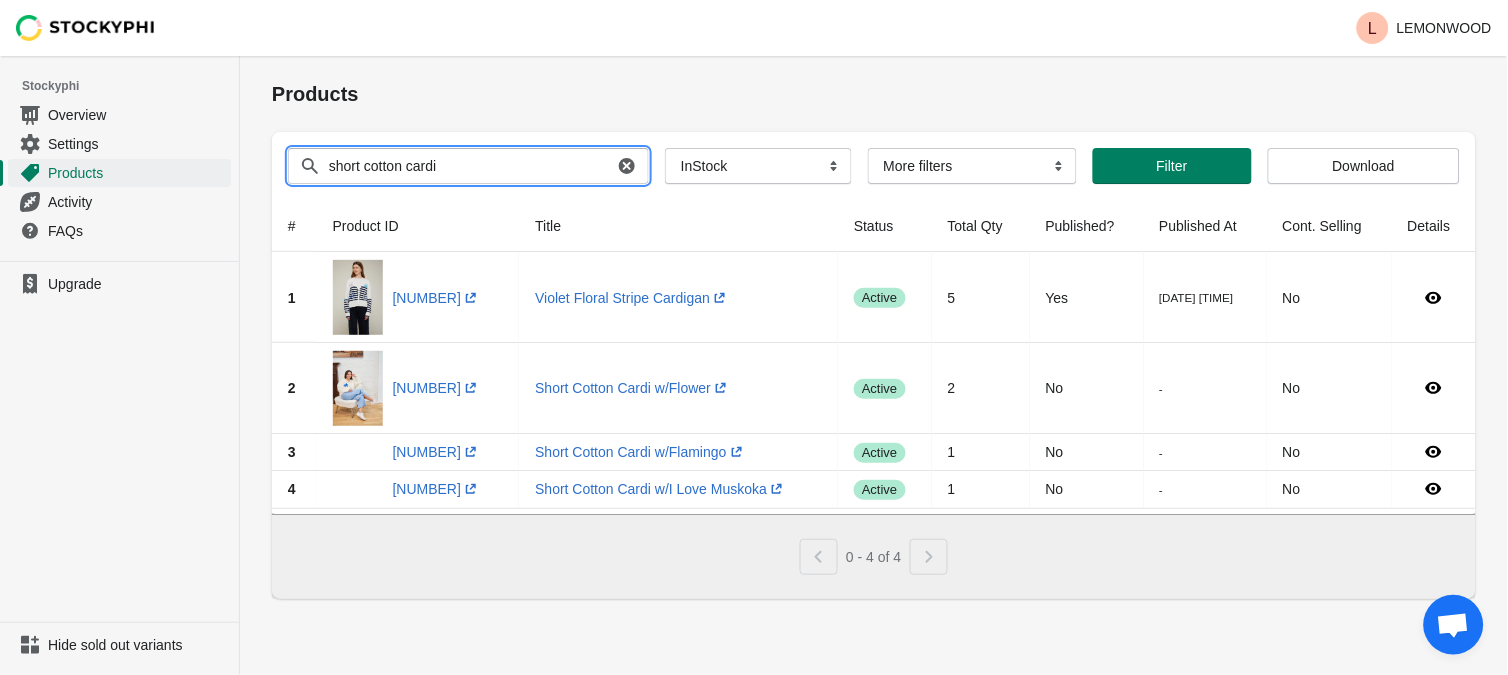 scroll, scrollTop: 0, scrollLeft: 0, axis: both 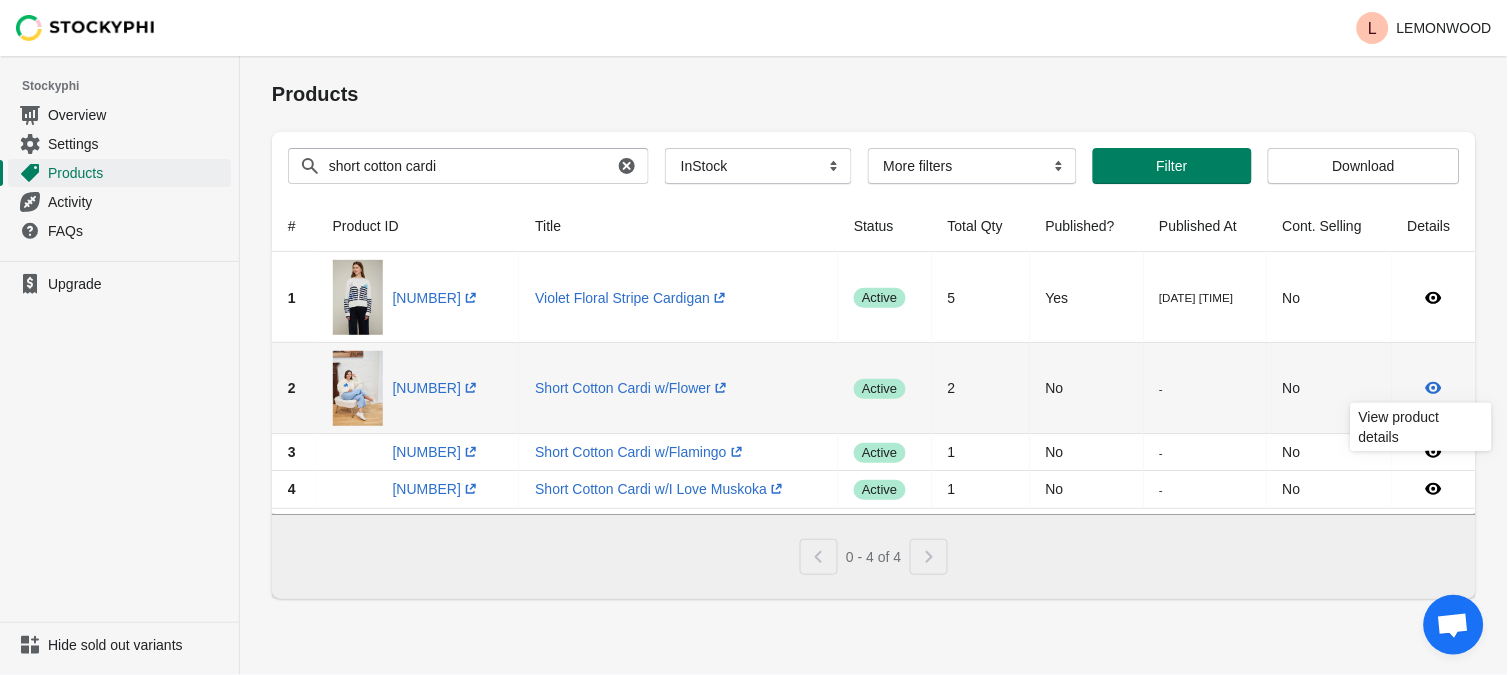 click 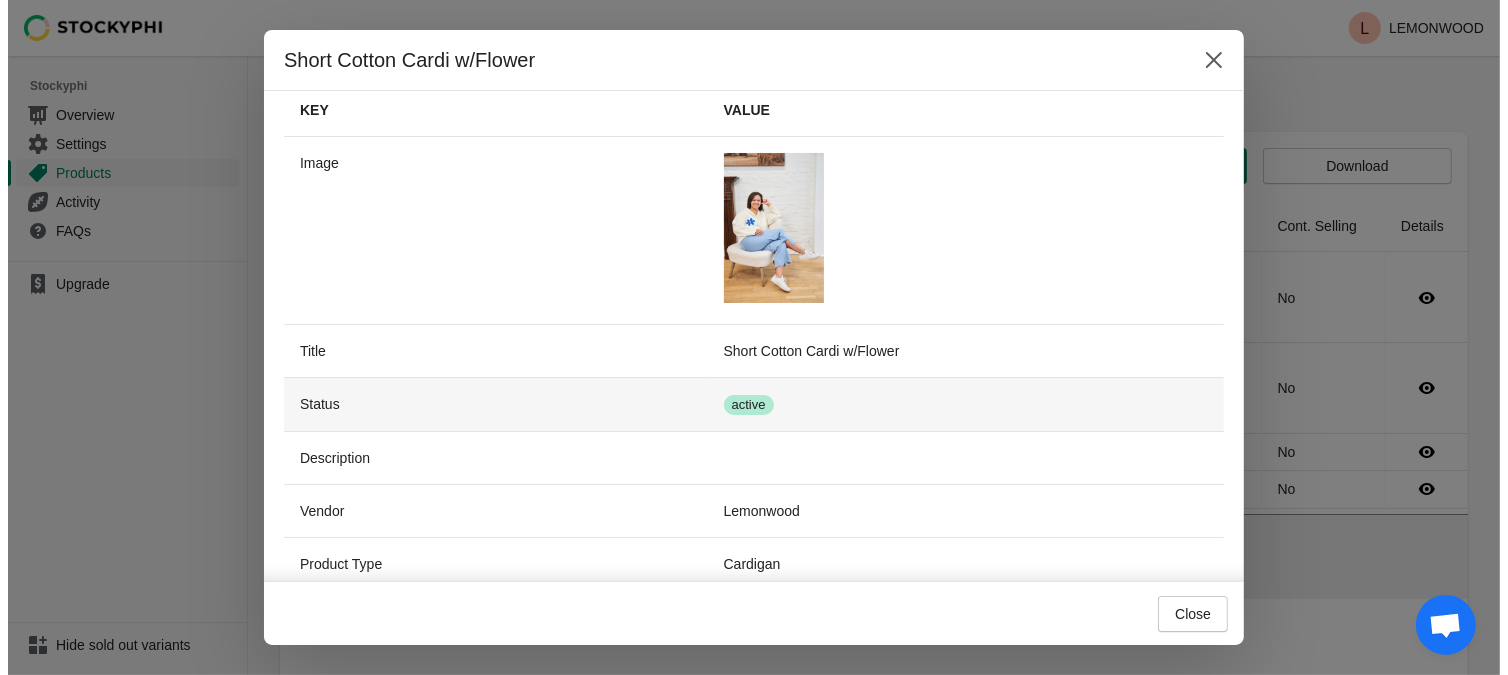 scroll, scrollTop: 0, scrollLeft: 0, axis: both 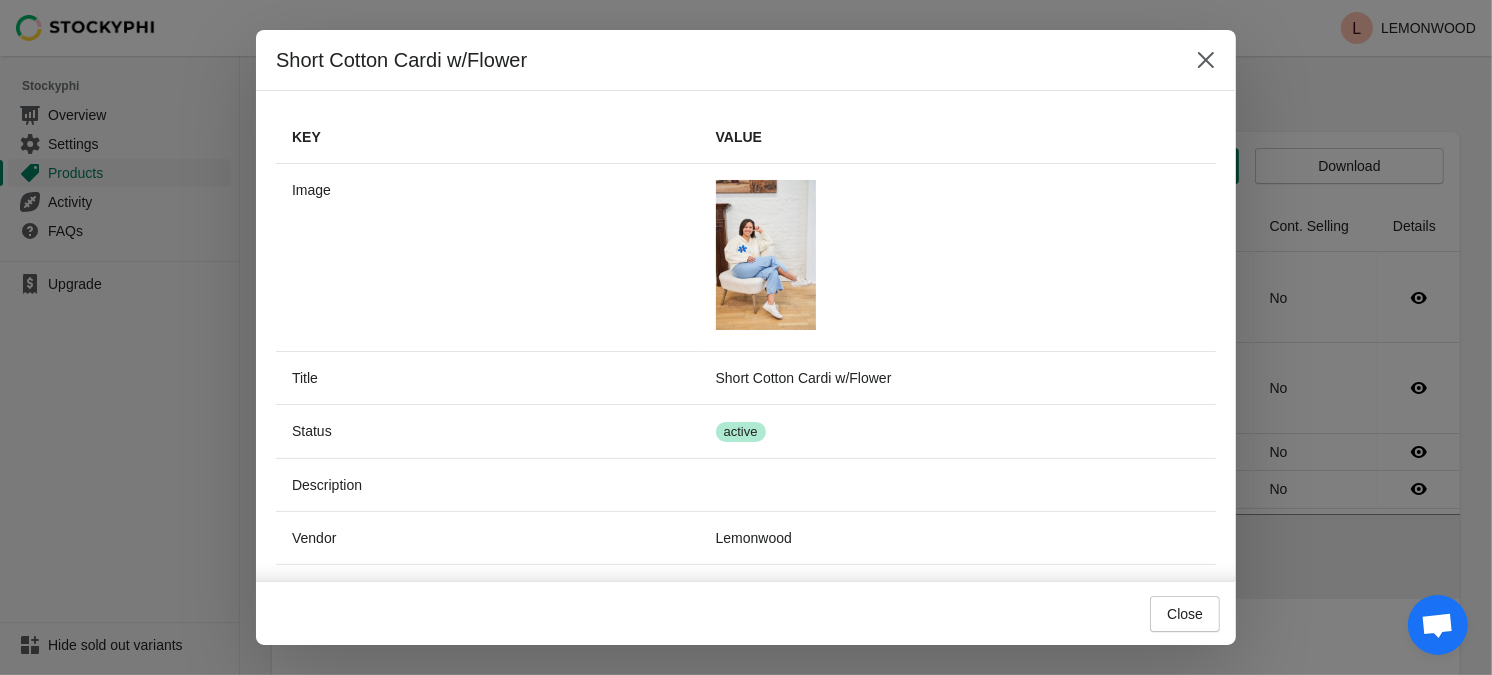click at bounding box center (1437, 627) 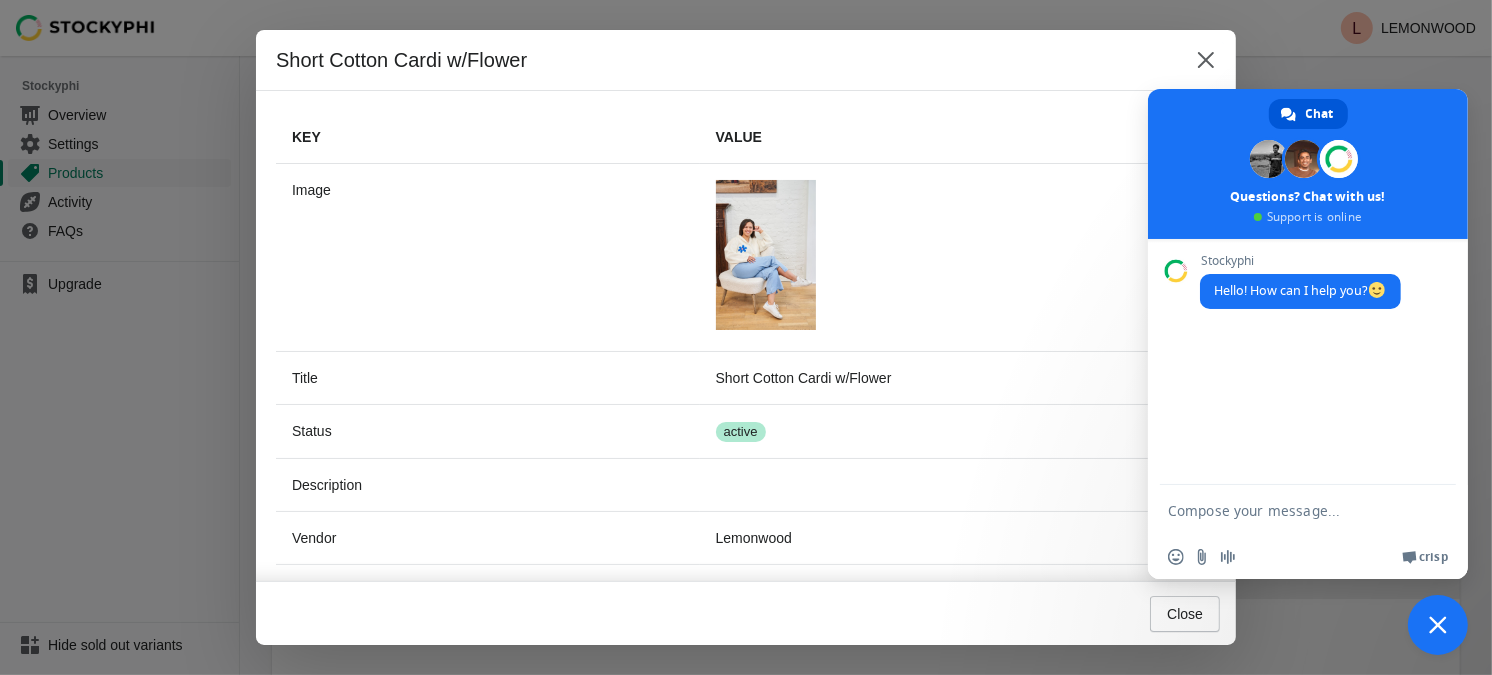 click at bounding box center [1288, 510] 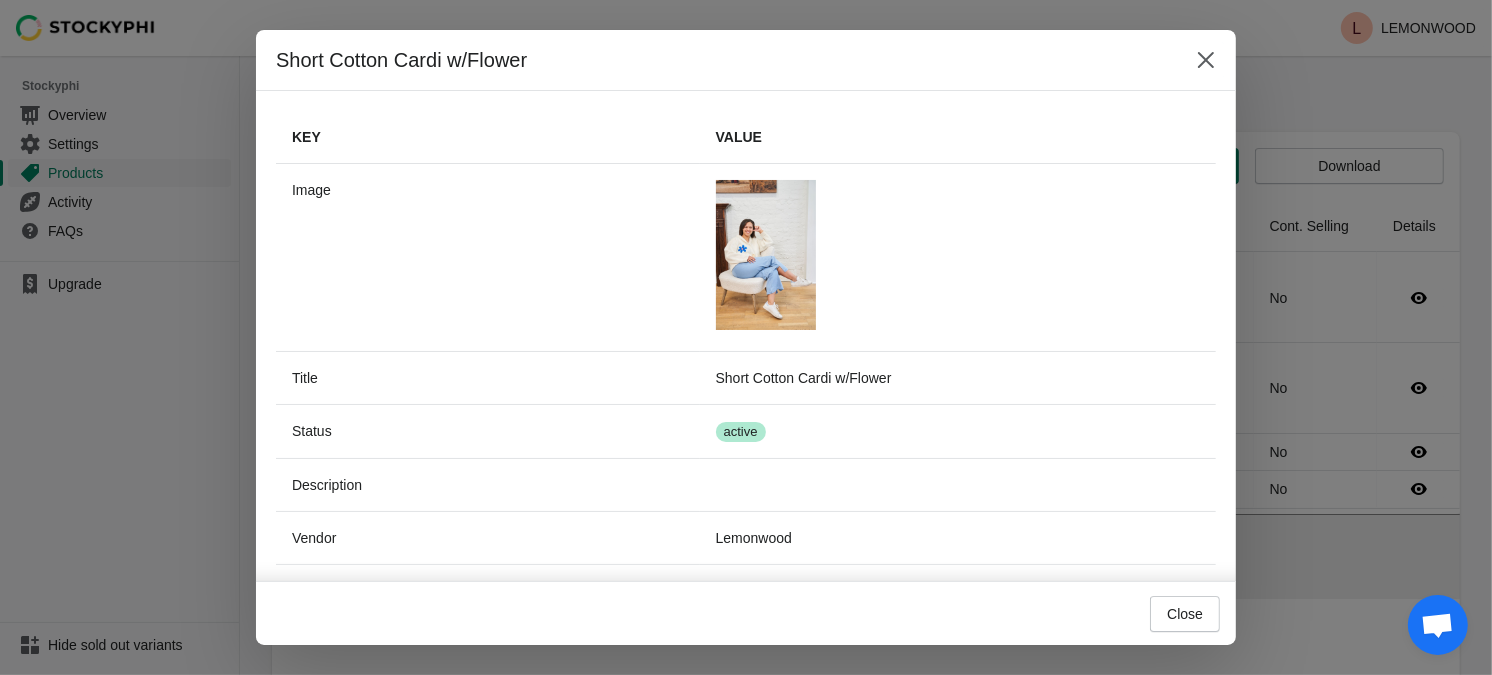 click at bounding box center [1437, 627] 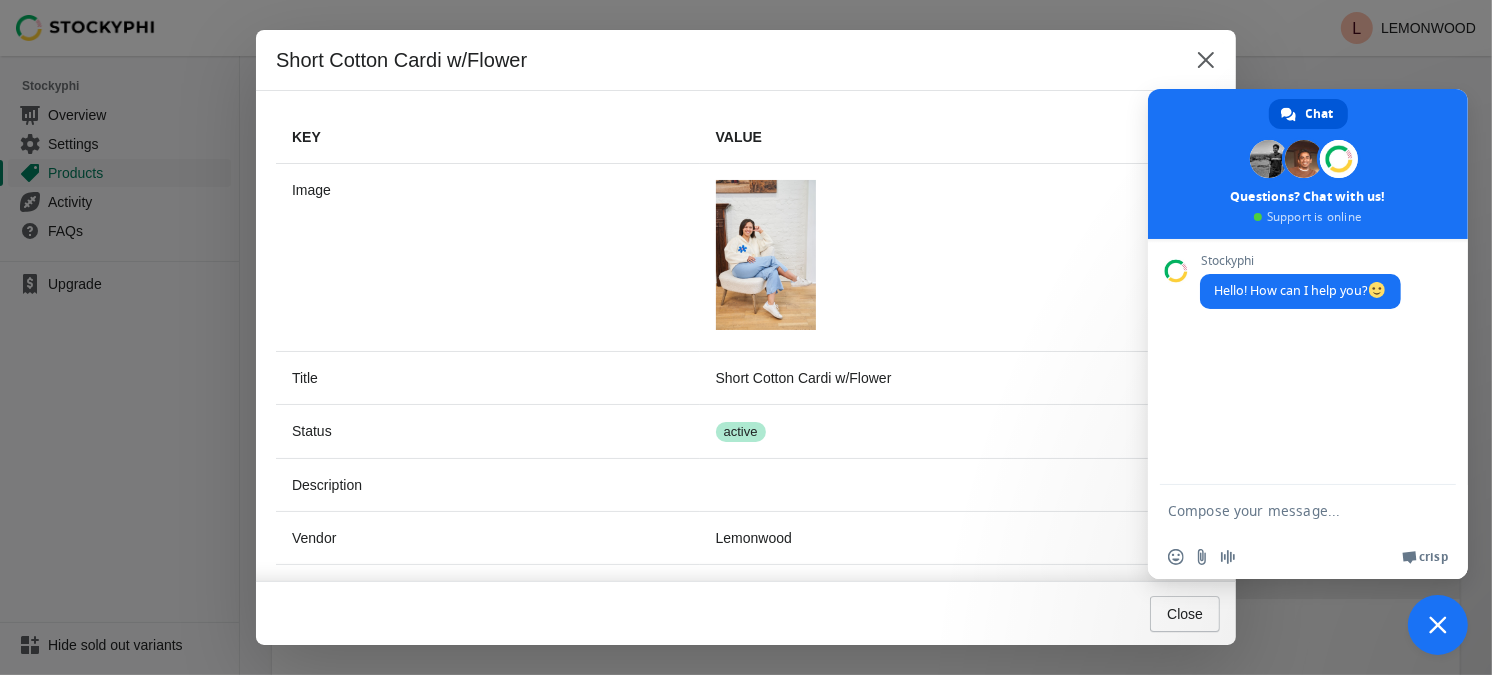 click at bounding box center [1288, 510] 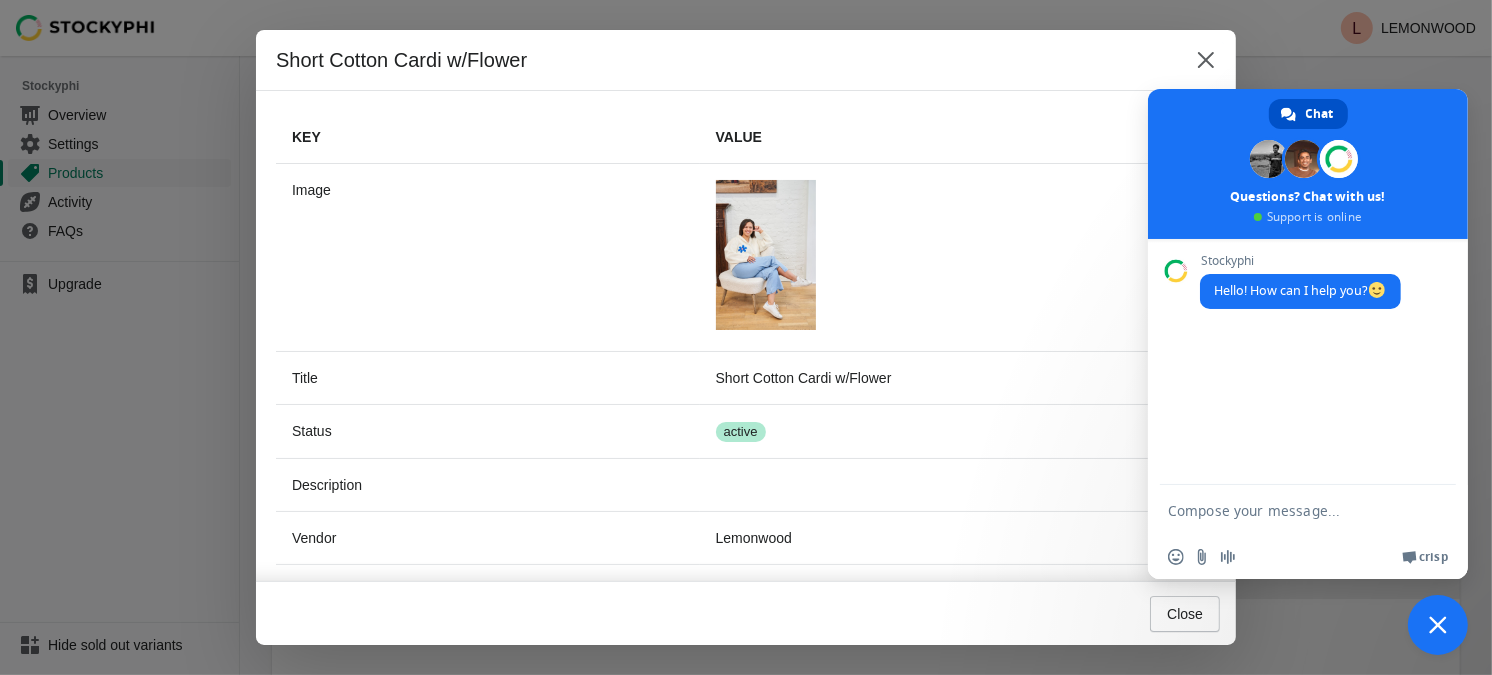 click on "Chat" at bounding box center (1320, 114) 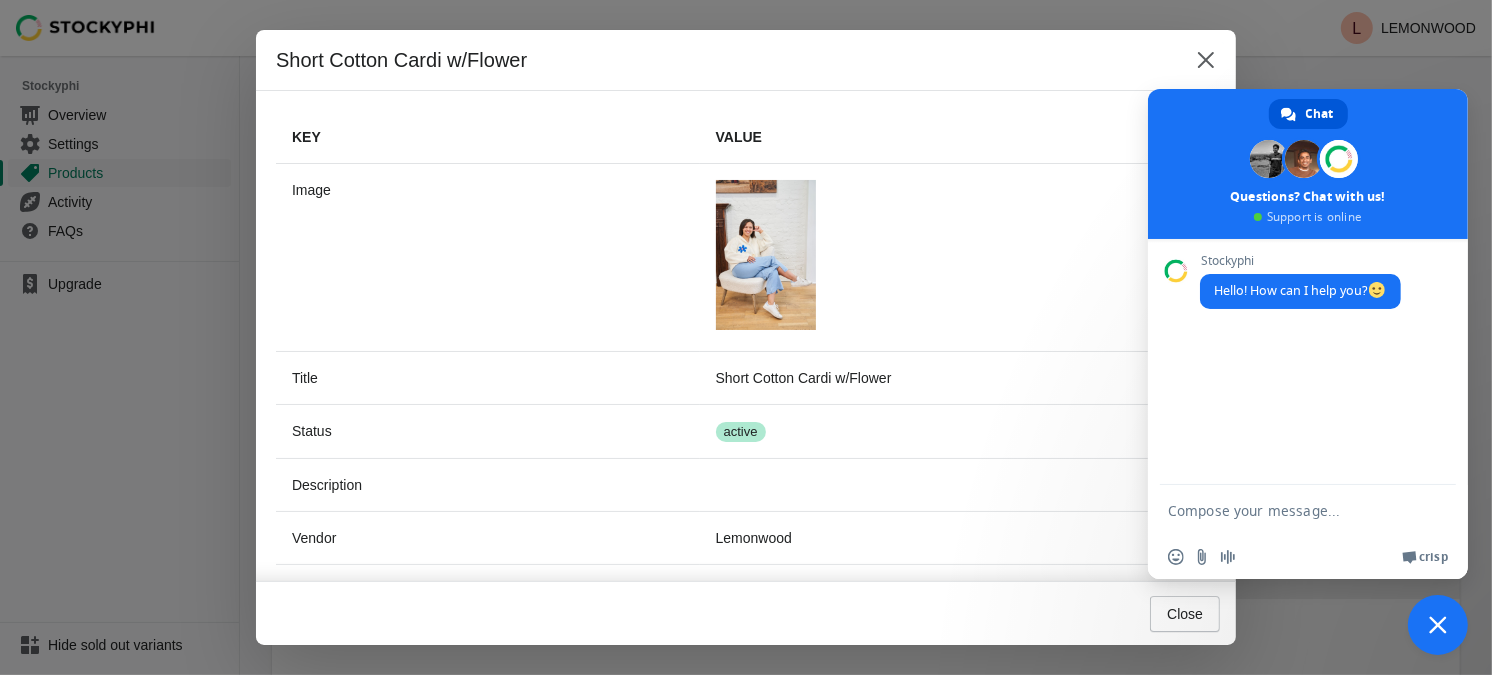 click at bounding box center [1288, 510] 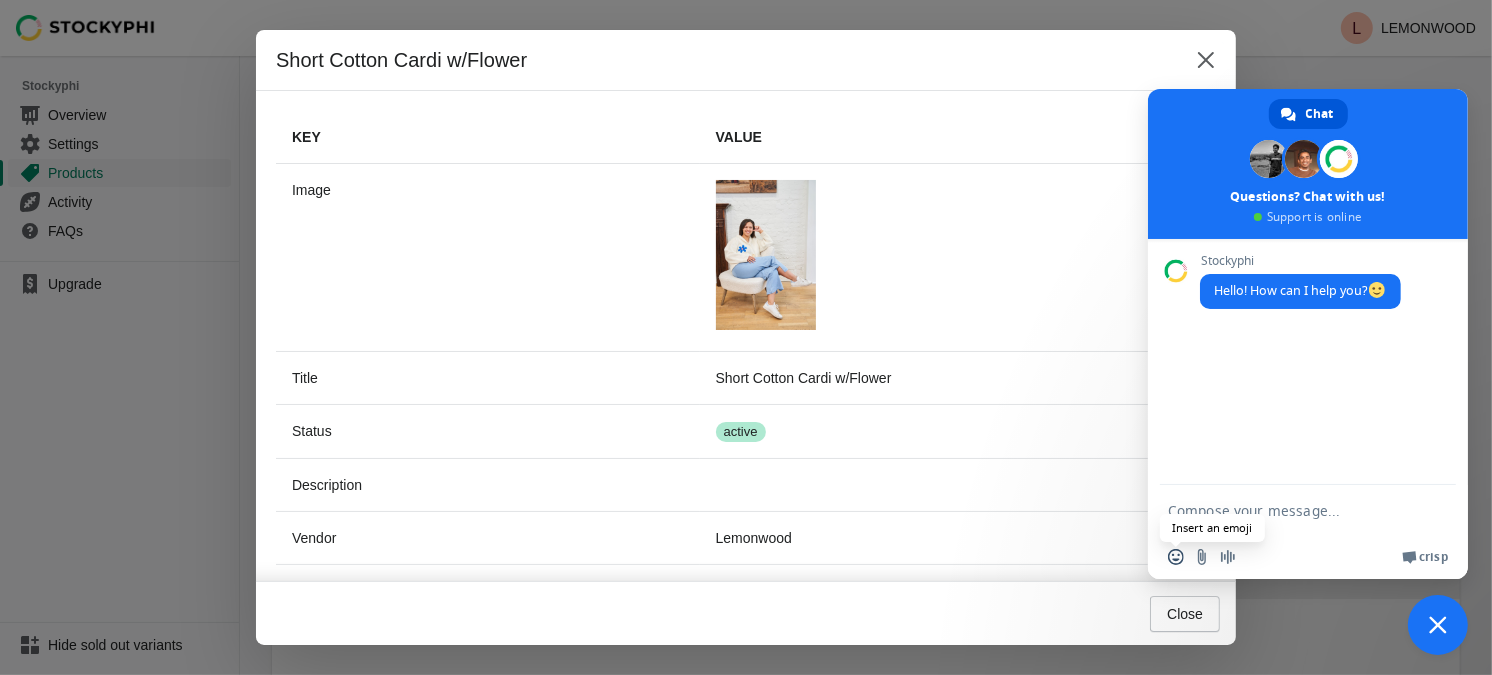 click at bounding box center [1176, 557] 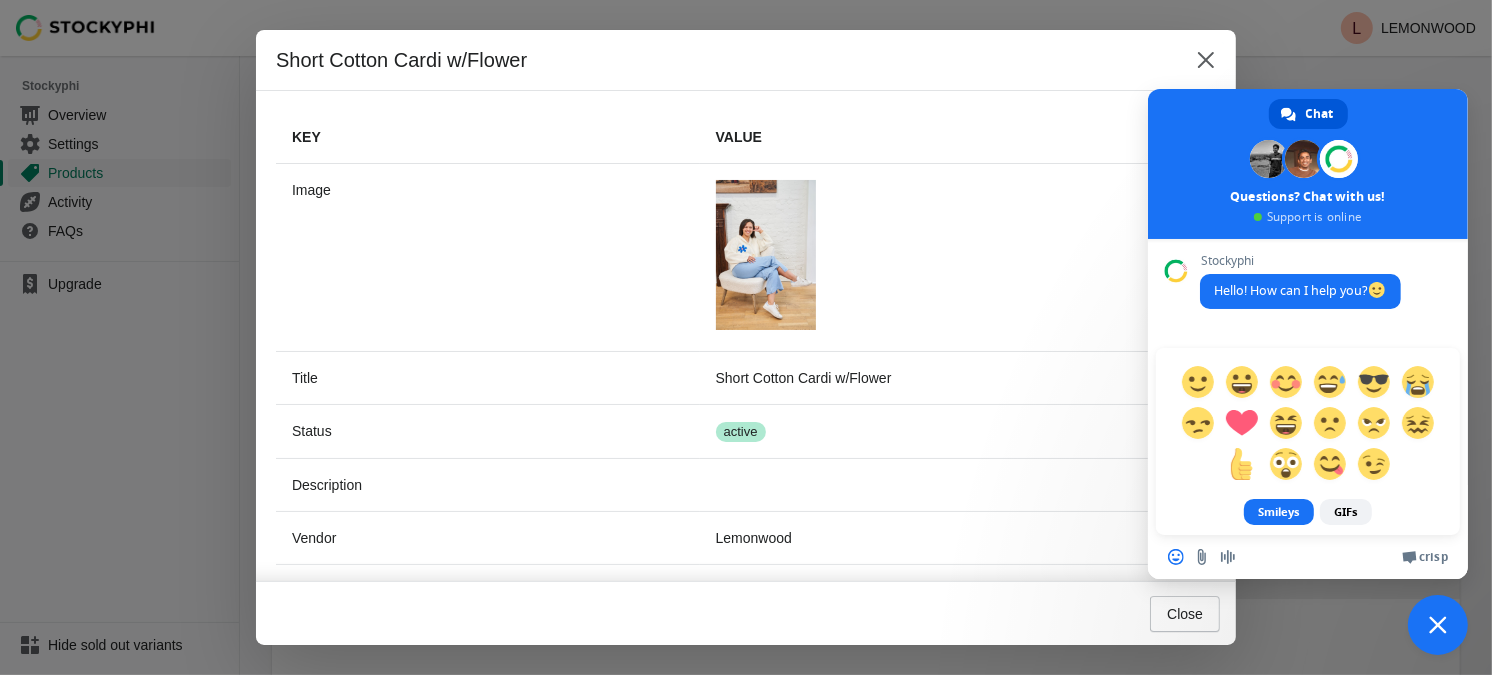 click on "Short Cotton Cardi w/Flower Key Value Image Title Short Cotton Cardi w/Flower Status Success  active Description Vendor Lemonwood Product Type Cardigan Tags Shea, SS25, STOCKYPHI_OOS Published At - Created At 2025-05-20 14:44:5 pm Updated At 2025-05-20 16:3:37 pm Total Inventory 2 Available Yes Redirected No App Activities Action Time Inventory Qty Comment Close" at bounding box center [746, 337] 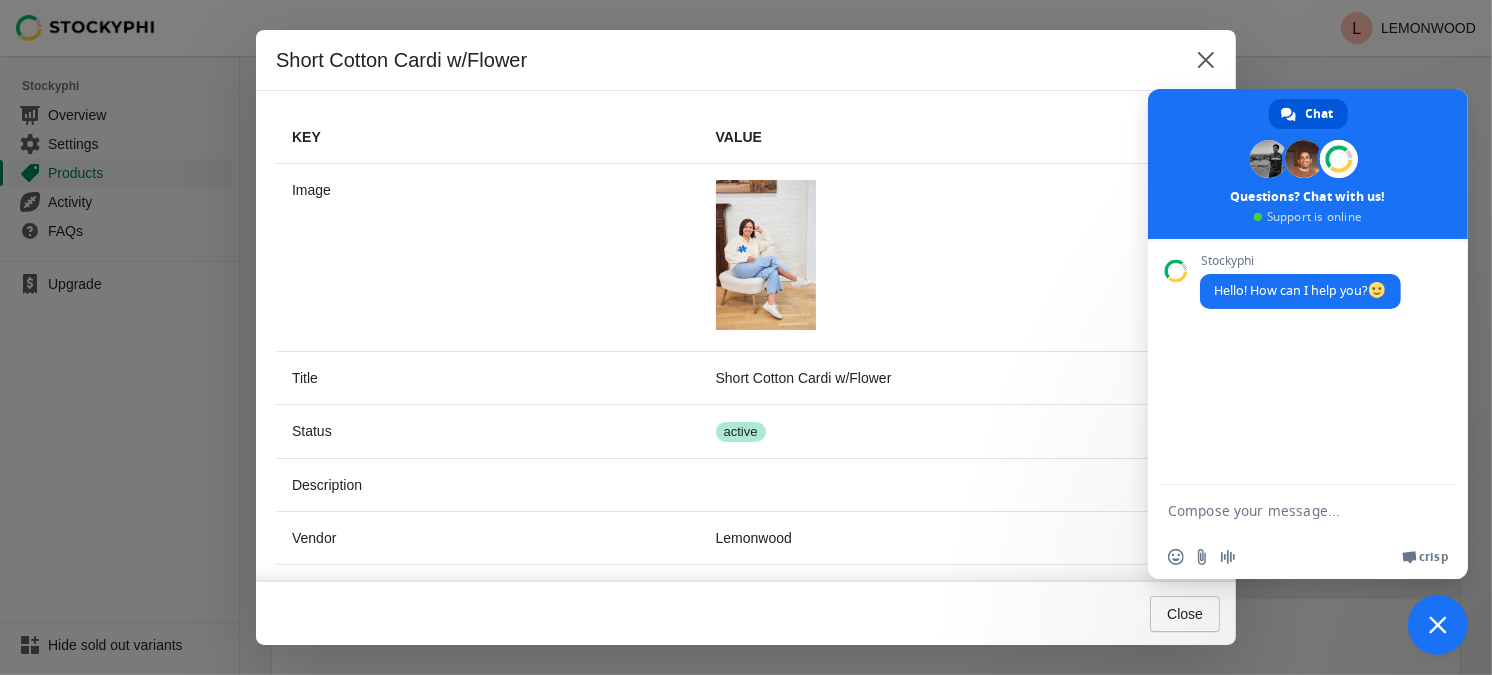 click at bounding box center [1288, 510] 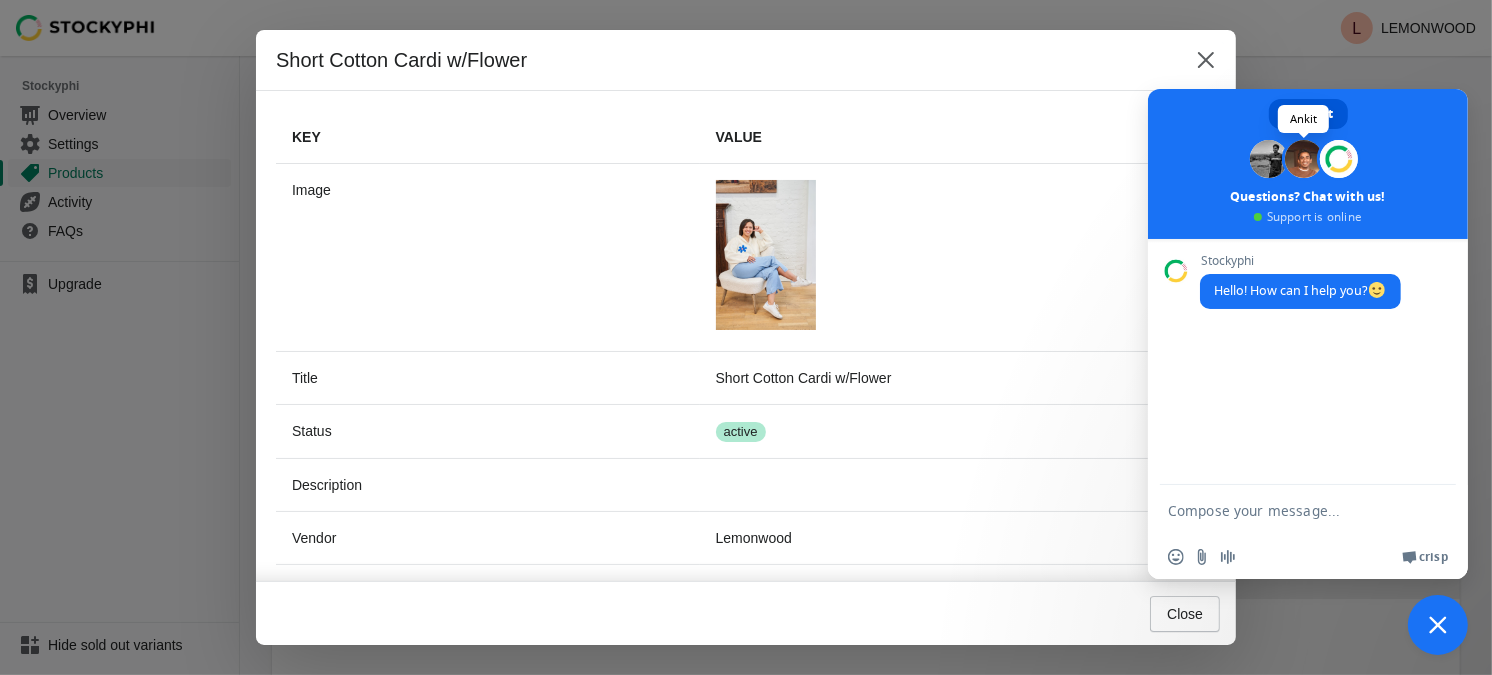 click at bounding box center [1304, 159] 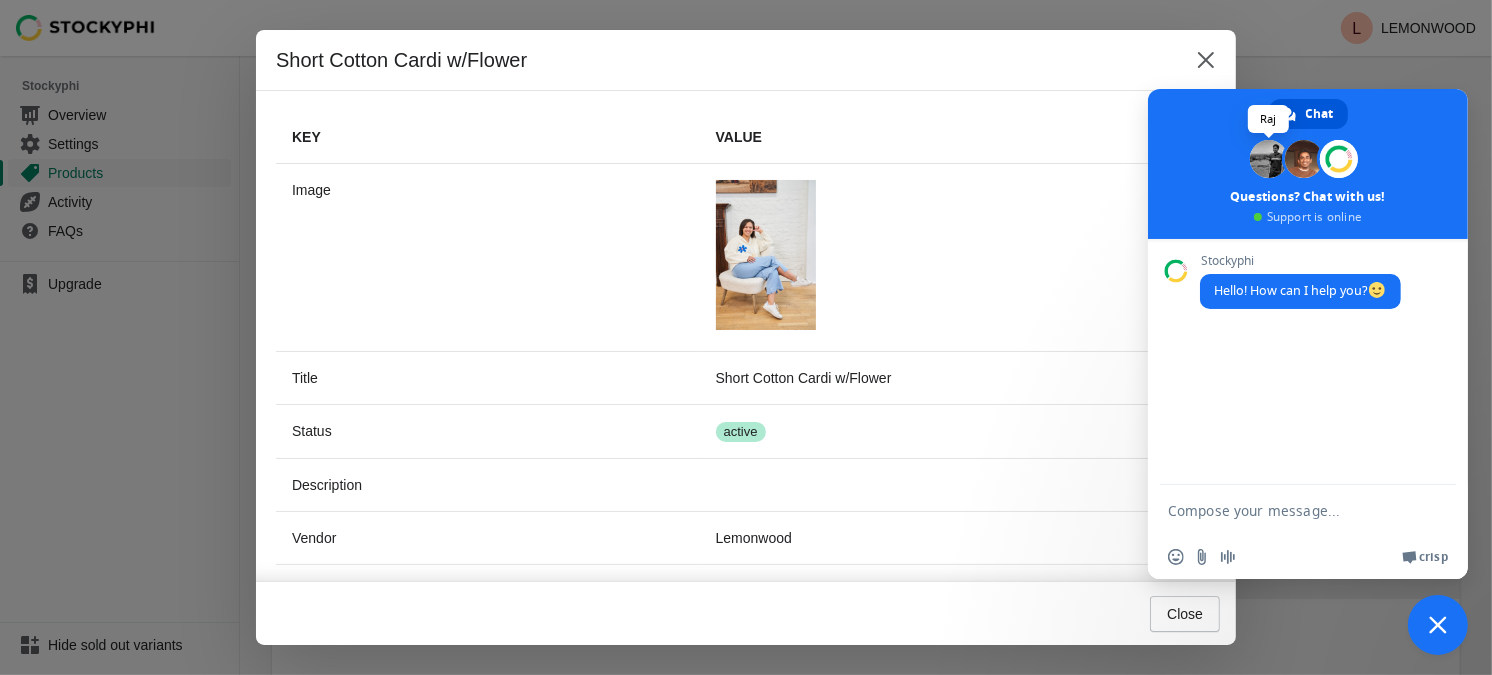 click at bounding box center (1269, 159) 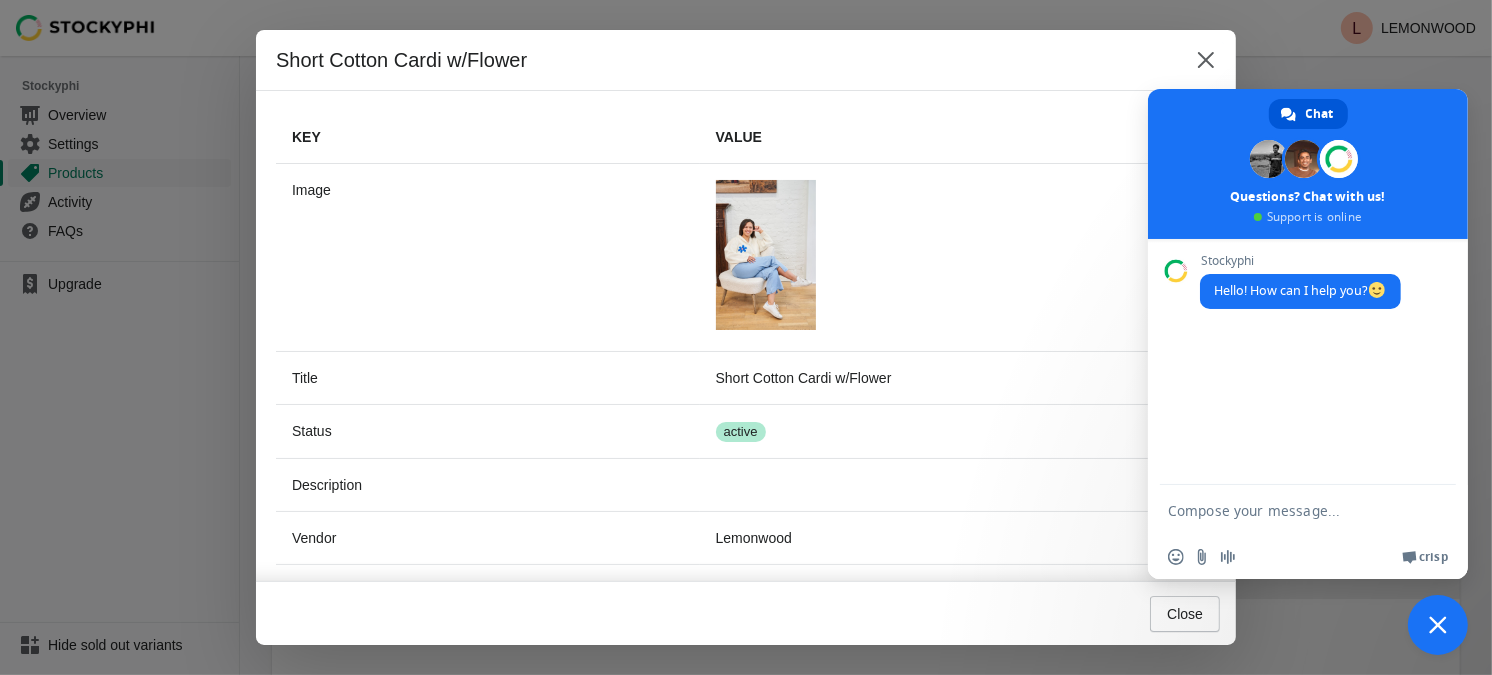 click at bounding box center (1288, 510) 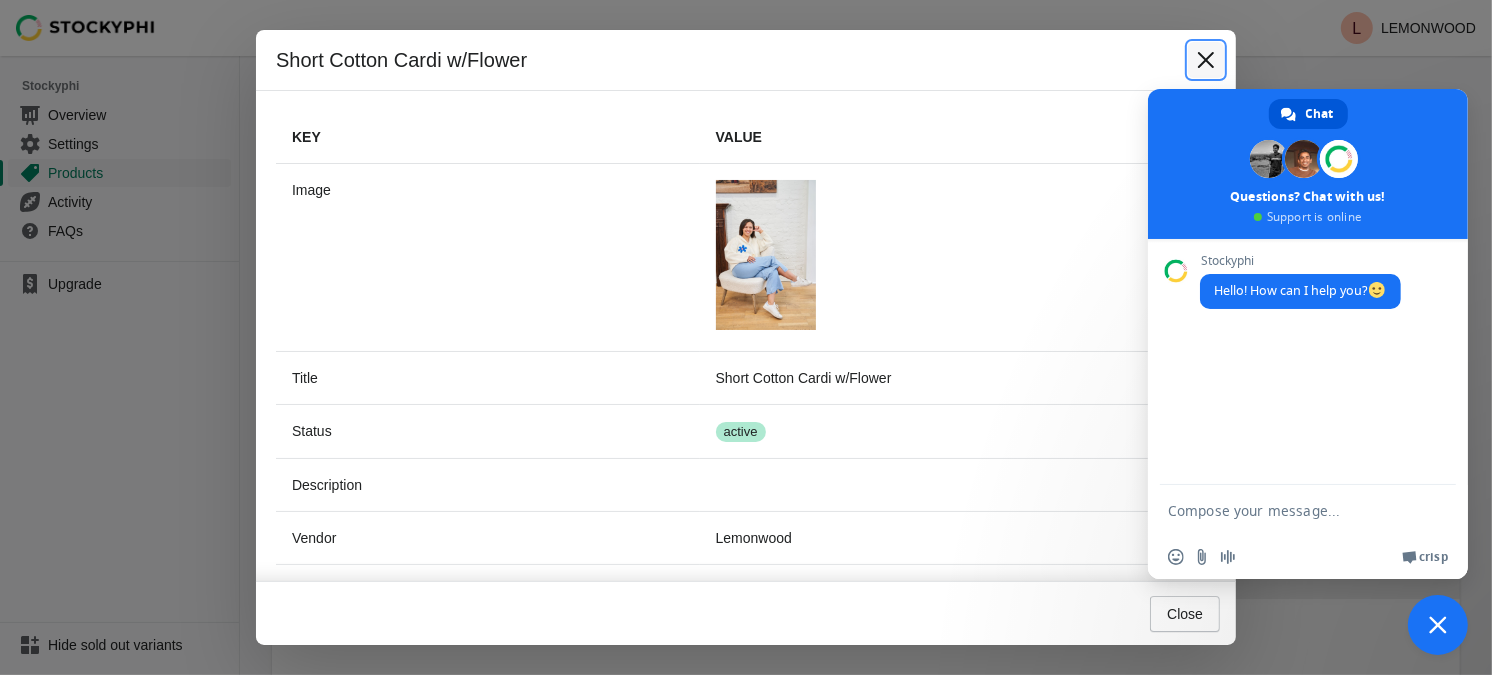 click 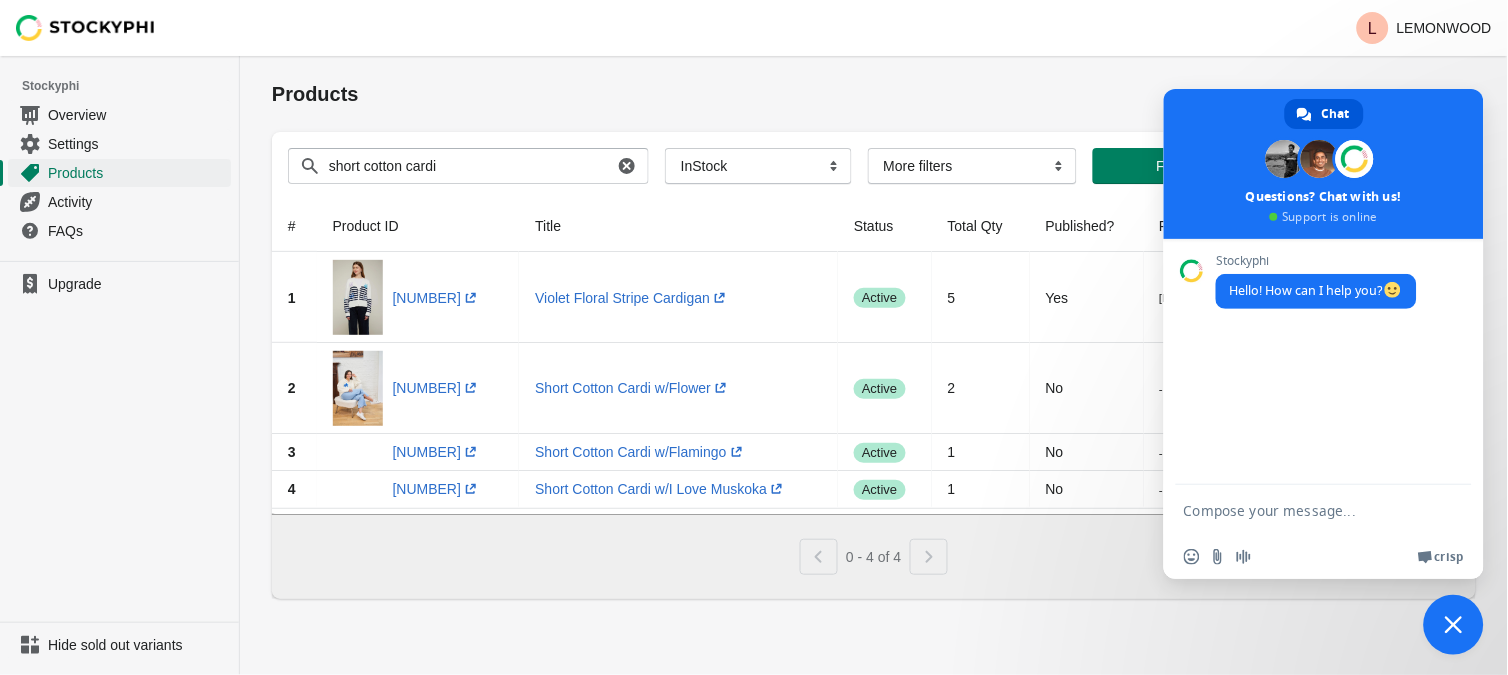 click at bounding box center [1304, 510] 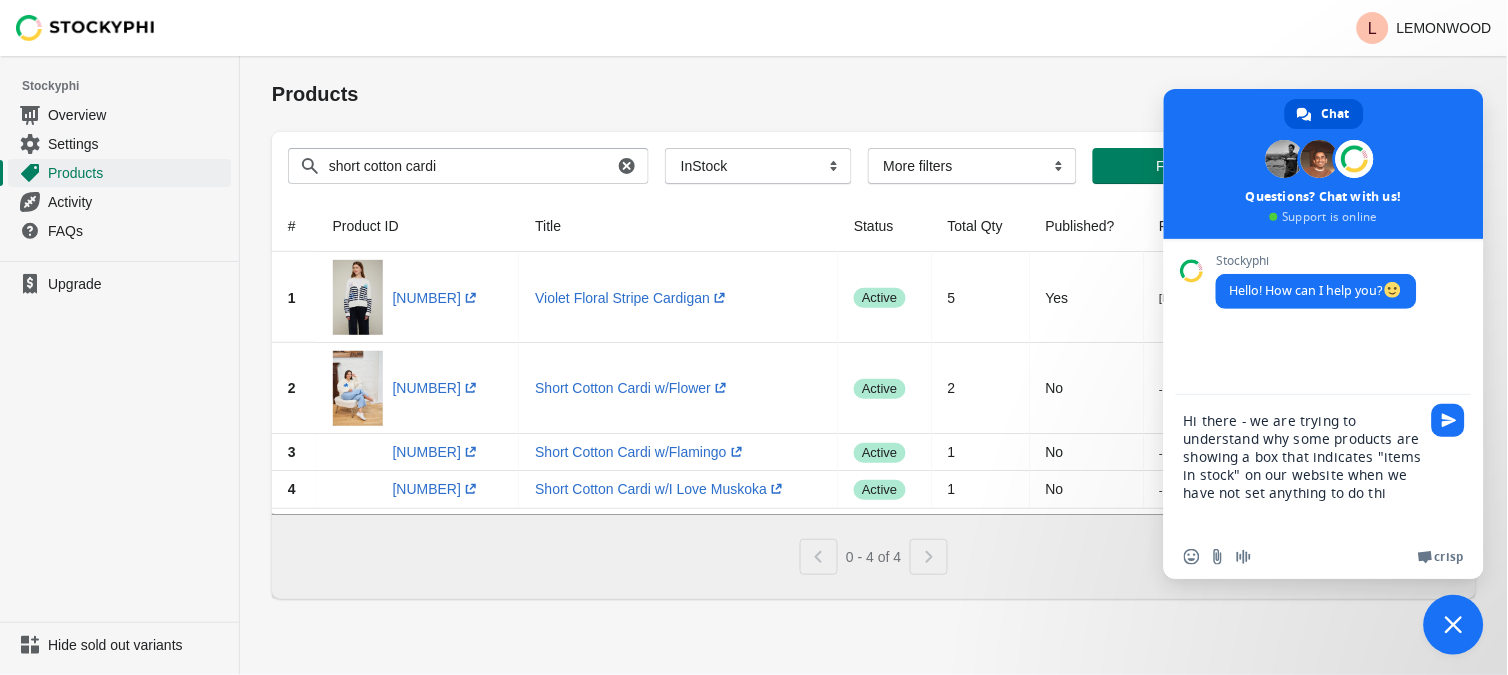 type on "Hi there - we are trying to understand why some products are showing a box that indicates "items in stock" on our website when we have not set anything to do this" 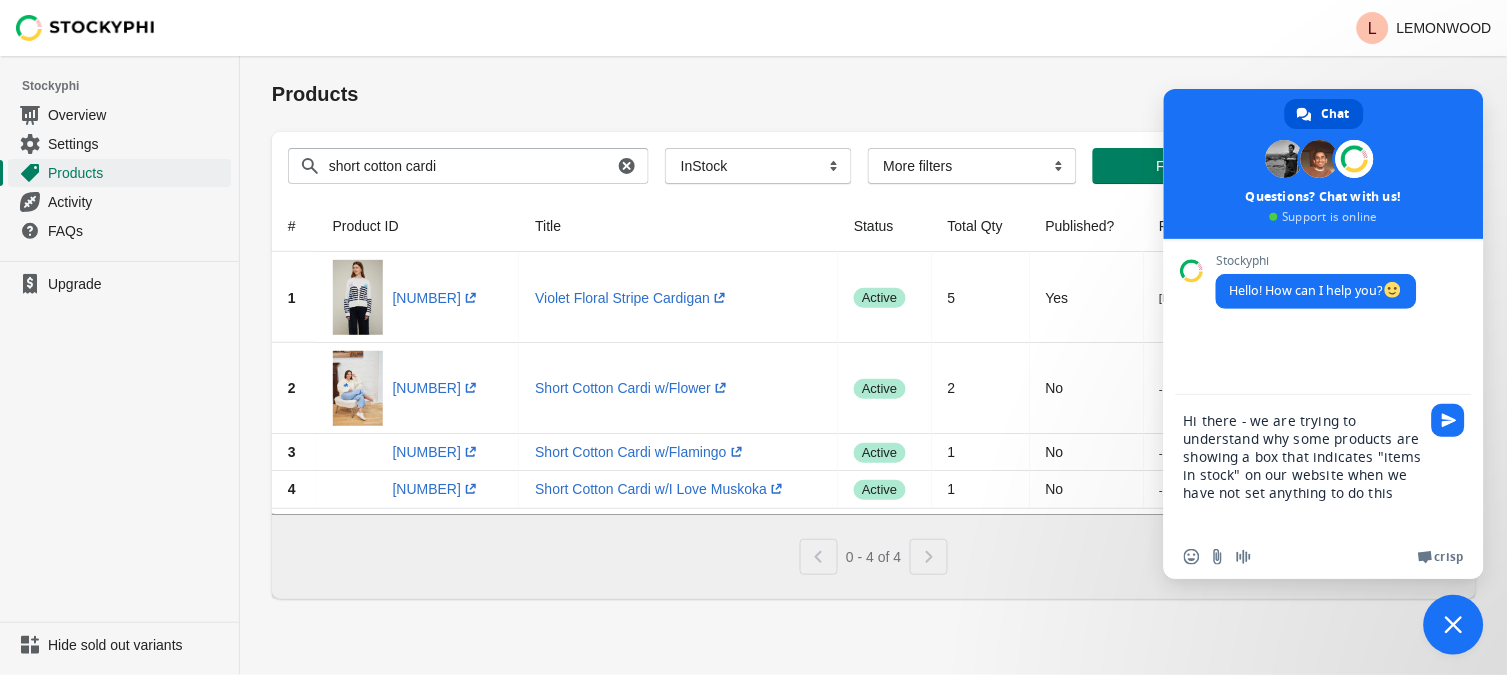 type 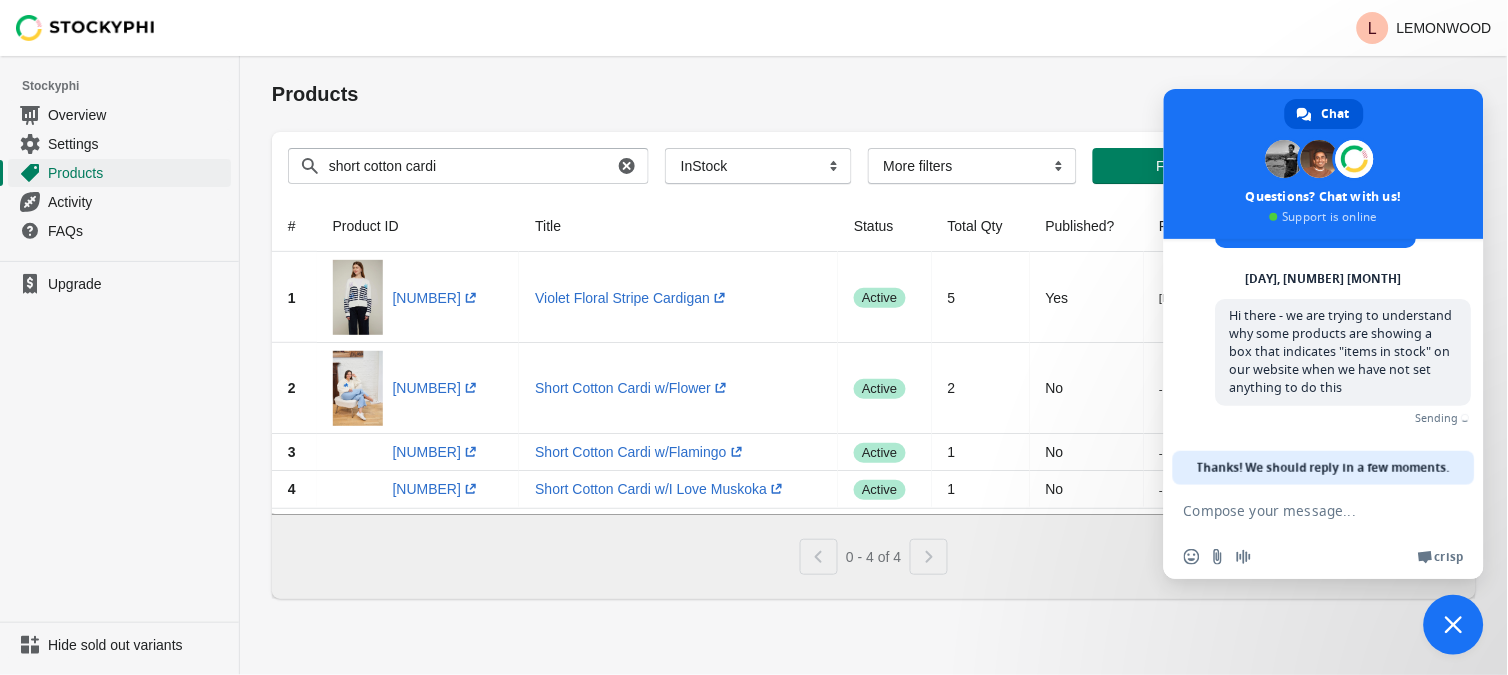 scroll, scrollTop: 44, scrollLeft: 0, axis: vertical 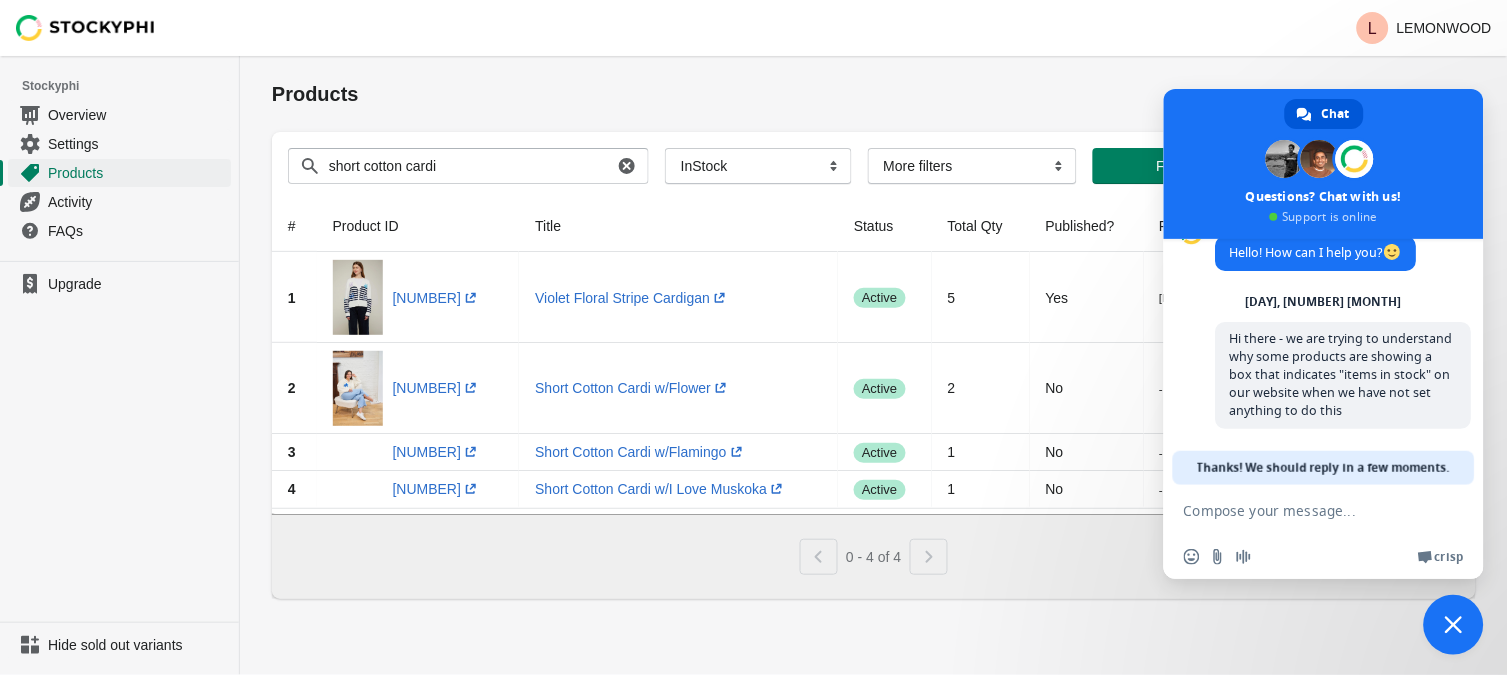 click at bounding box center (1304, 510) 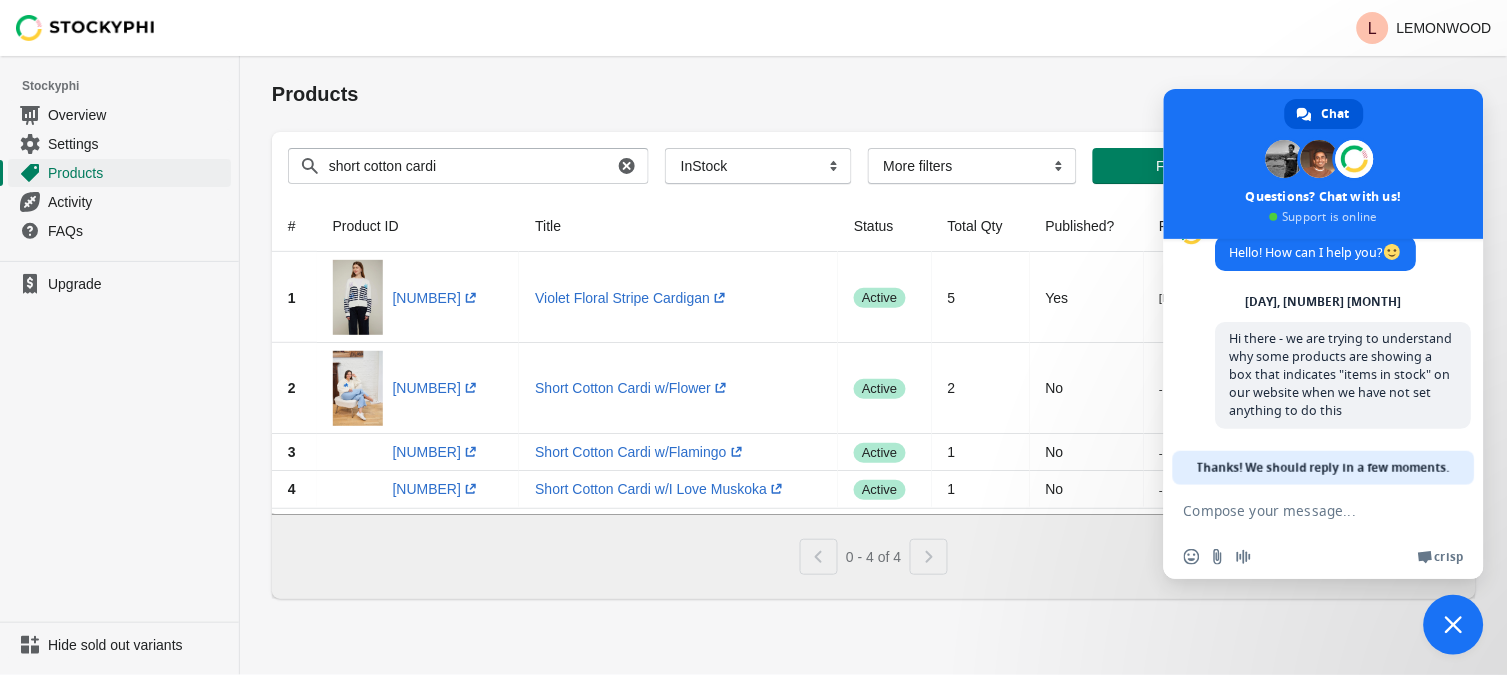 click at bounding box center (1304, 510) 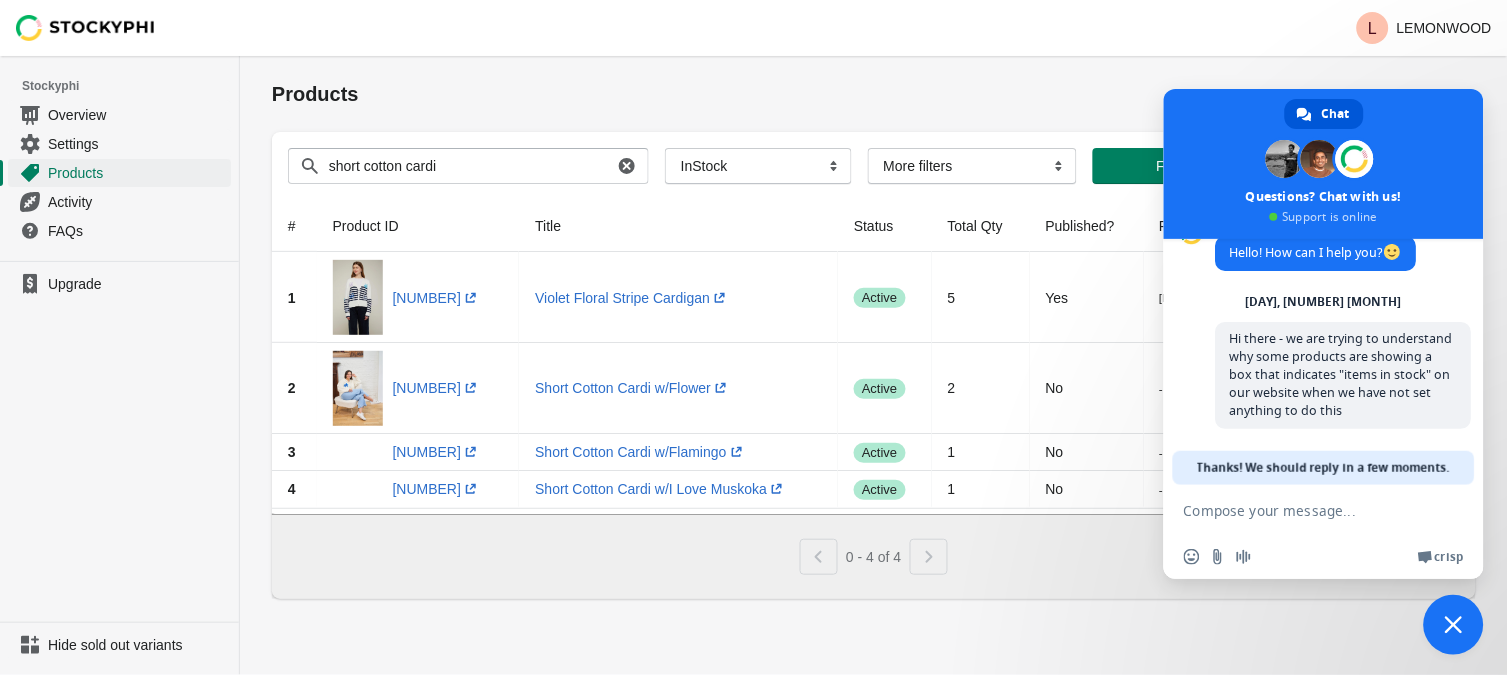 drag, startPoint x: 1203, startPoint y: 512, endPoint x: 1063, endPoint y: 546, distance: 144.06943 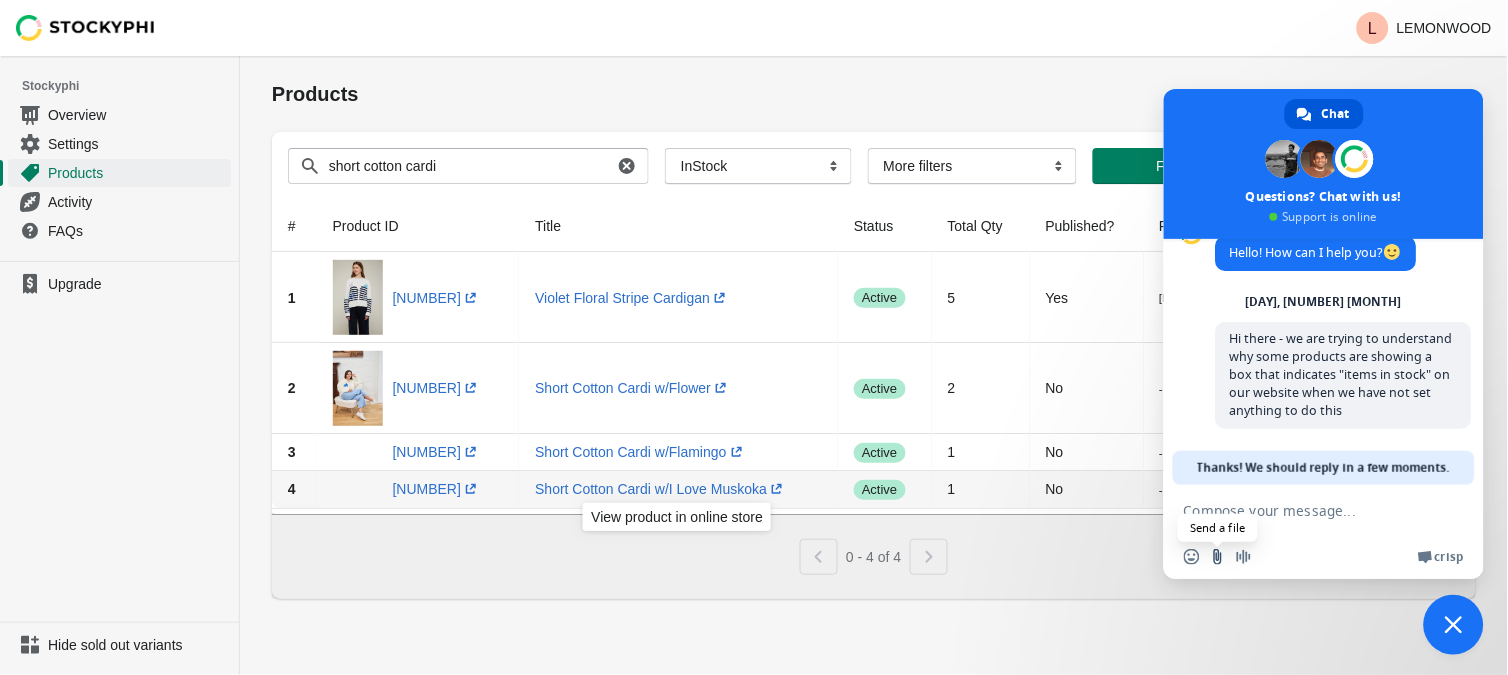 click at bounding box center [1218, 557] 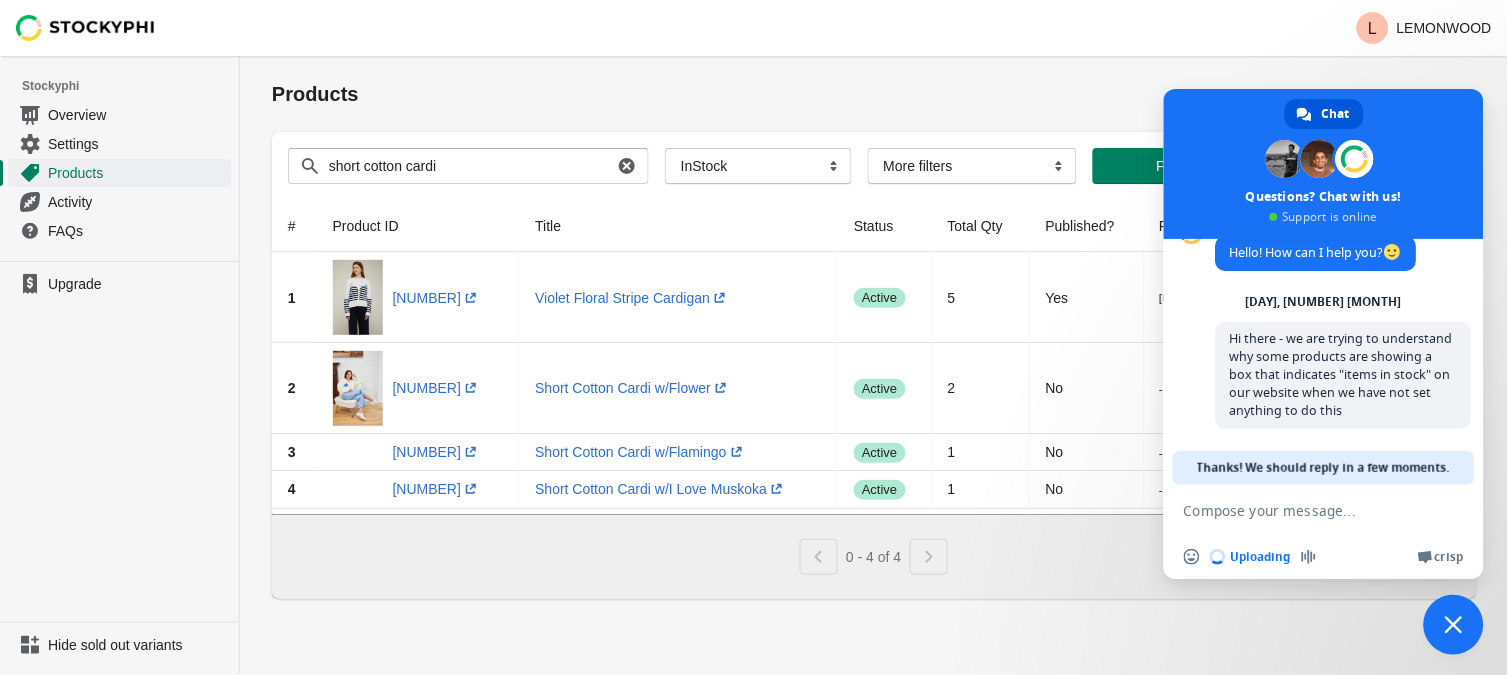 type 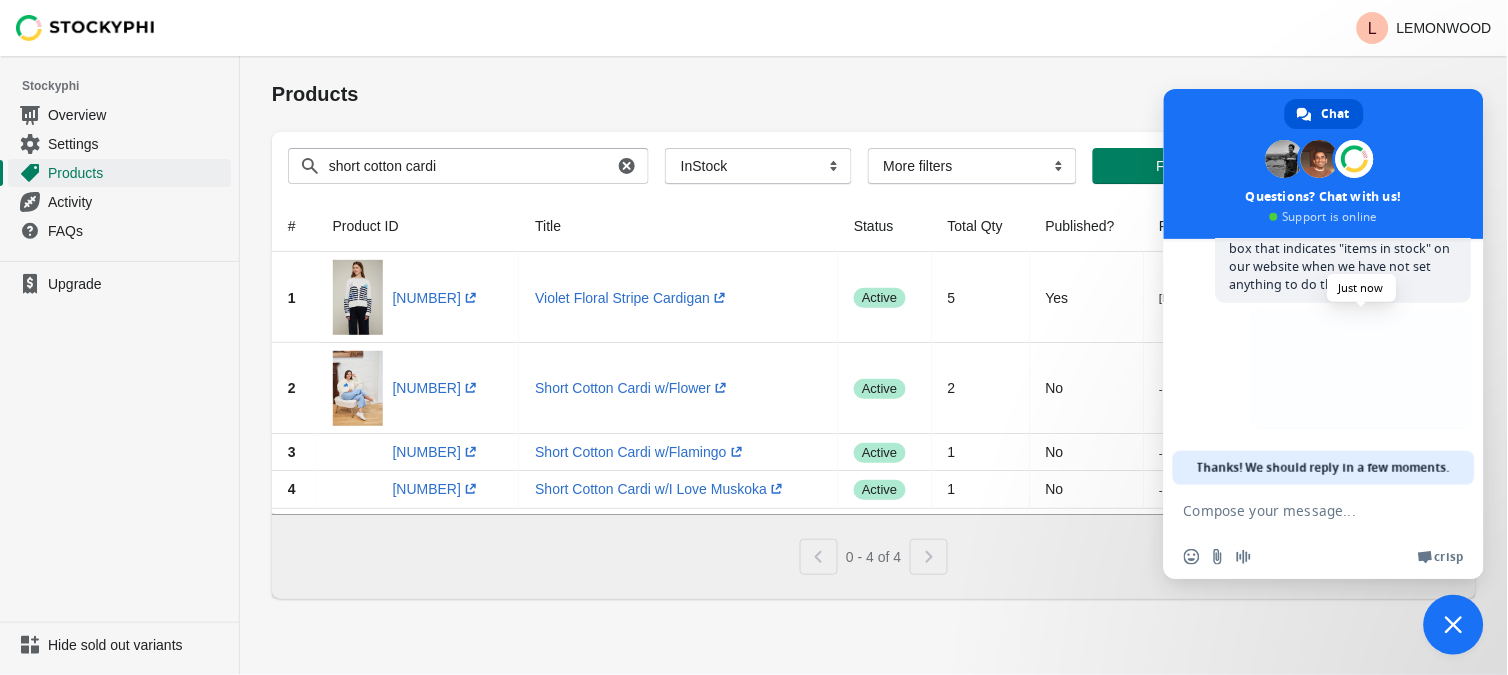 scroll, scrollTop: 171, scrollLeft: 0, axis: vertical 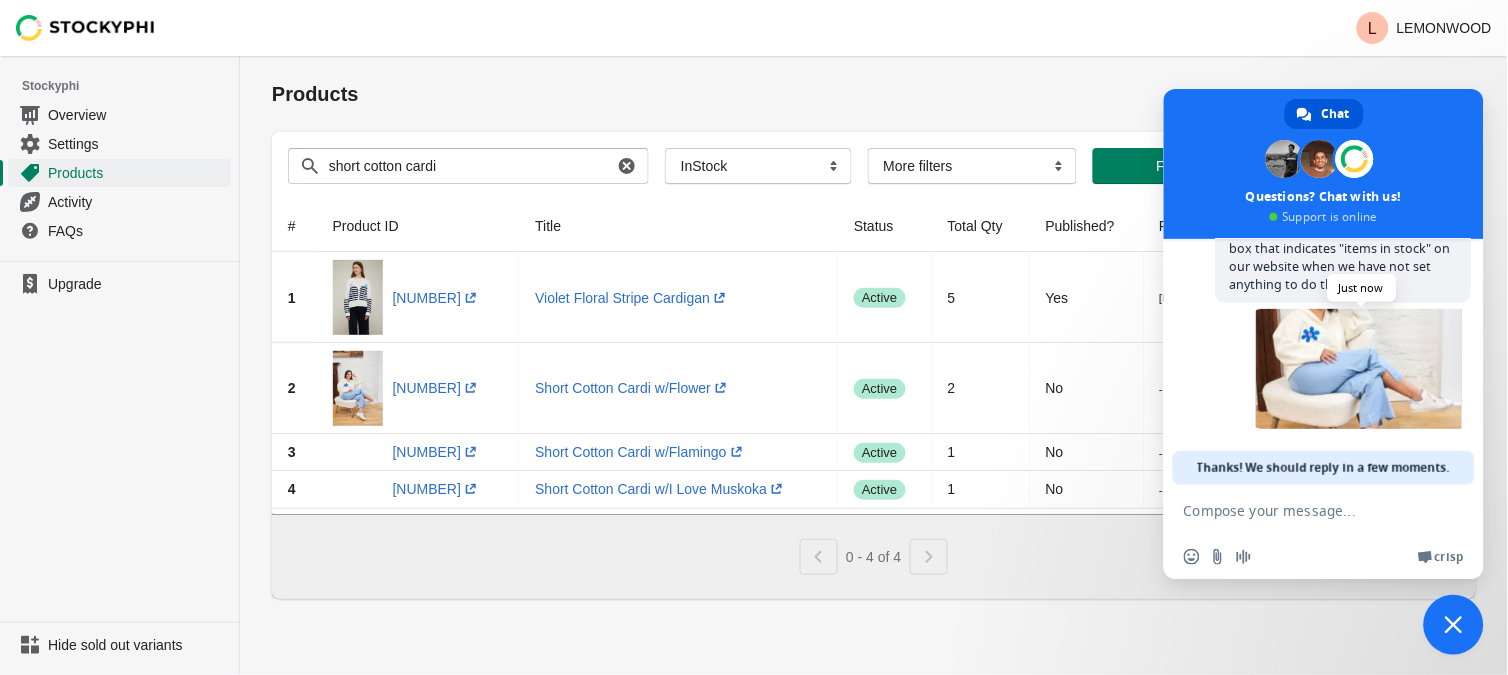 click at bounding box center [1362, 369] 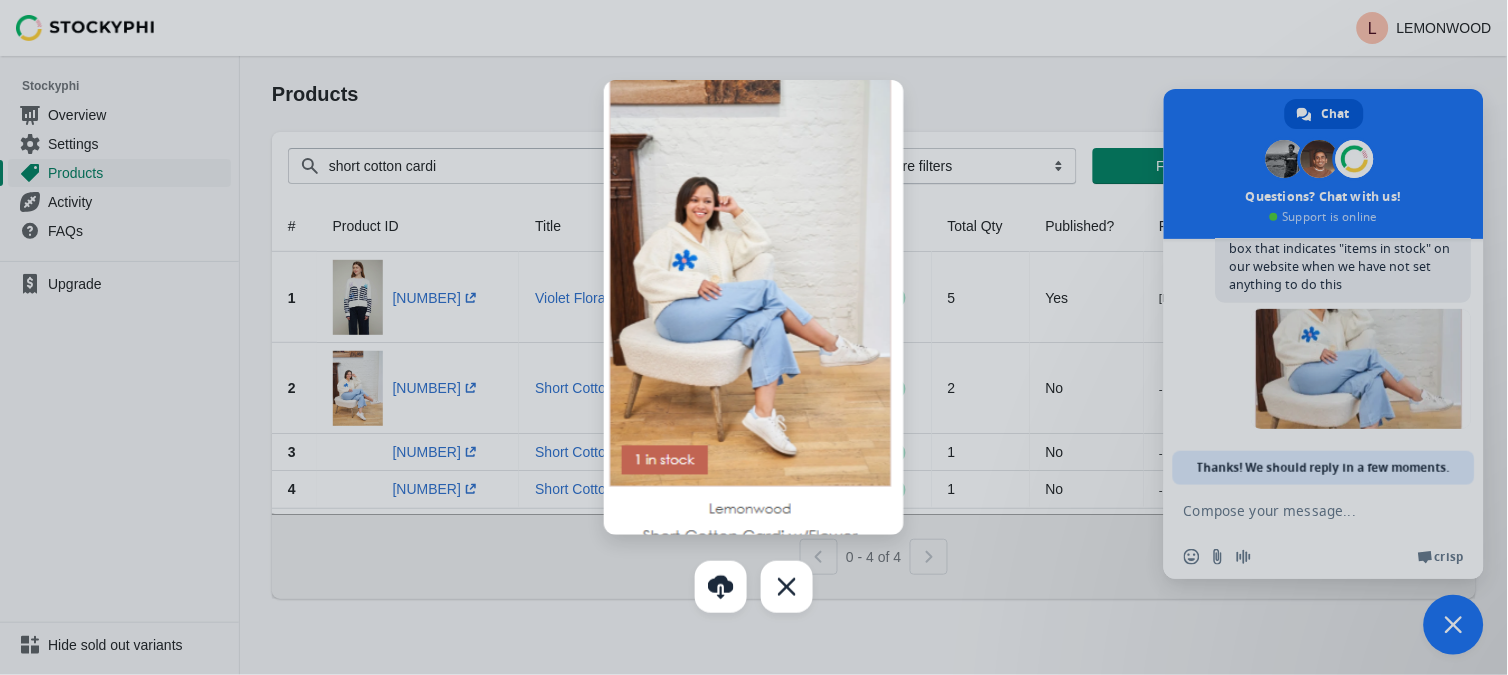 click at bounding box center (754, 337) 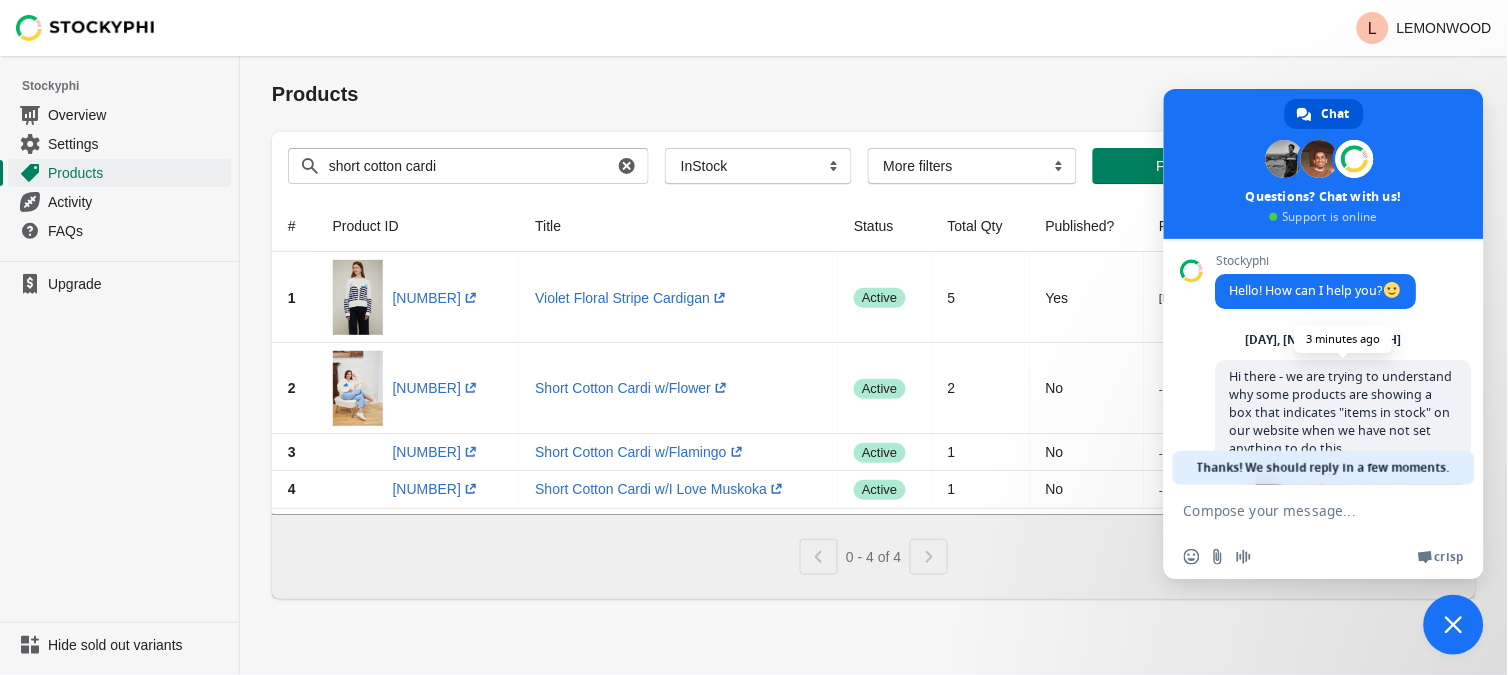 scroll, scrollTop: 171, scrollLeft: 0, axis: vertical 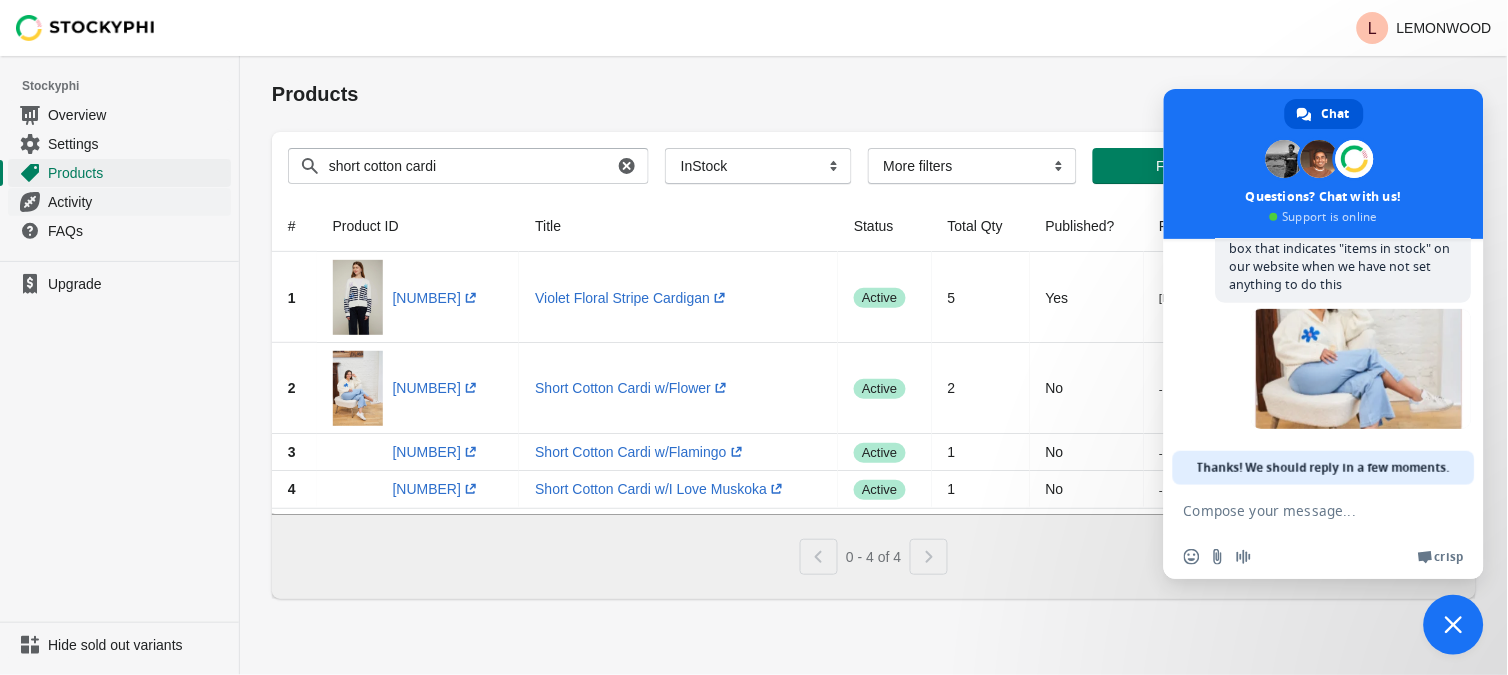 click on "Activity" at bounding box center (137, 202) 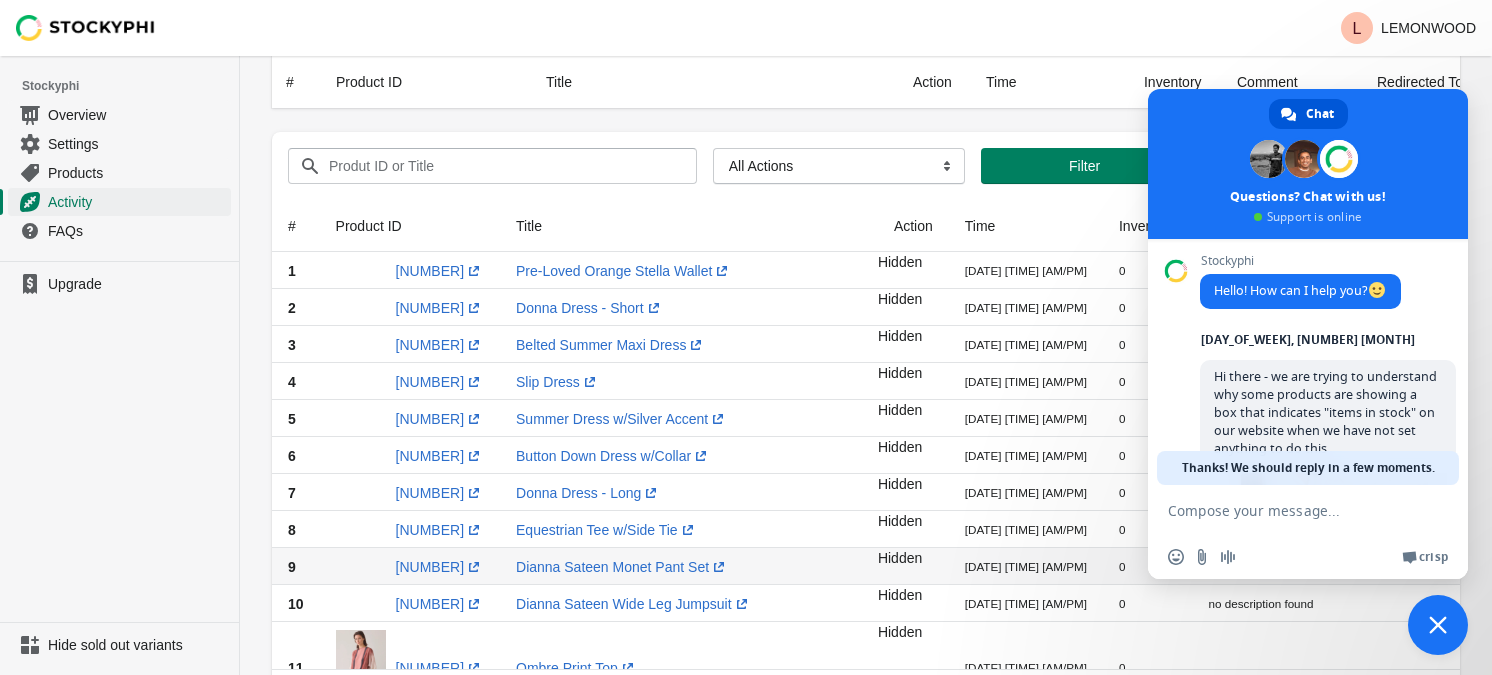 scroll, scrollTop: 333, scrollLeft: 0, axis: vertical 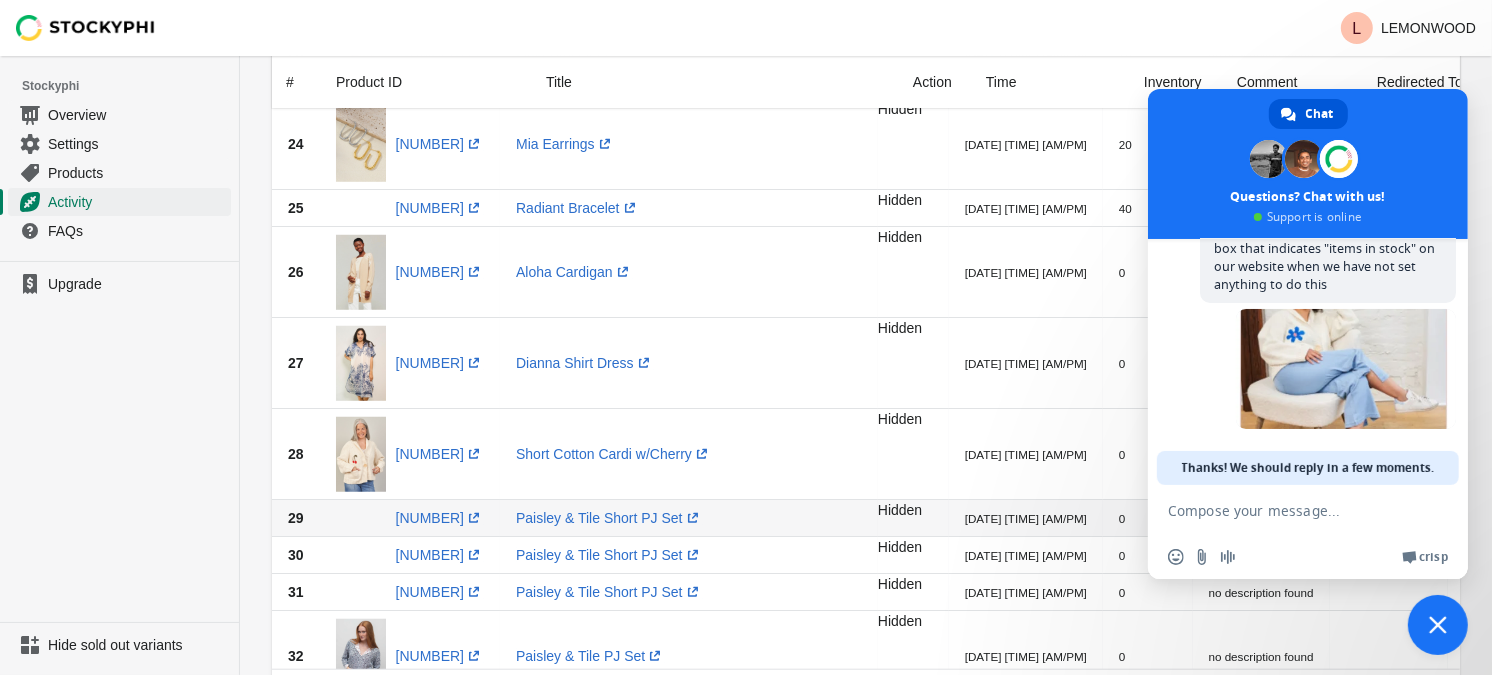 click on "Paisley & Tile Short PJ Set (opens a new window)" at bounding box center [689, 518] 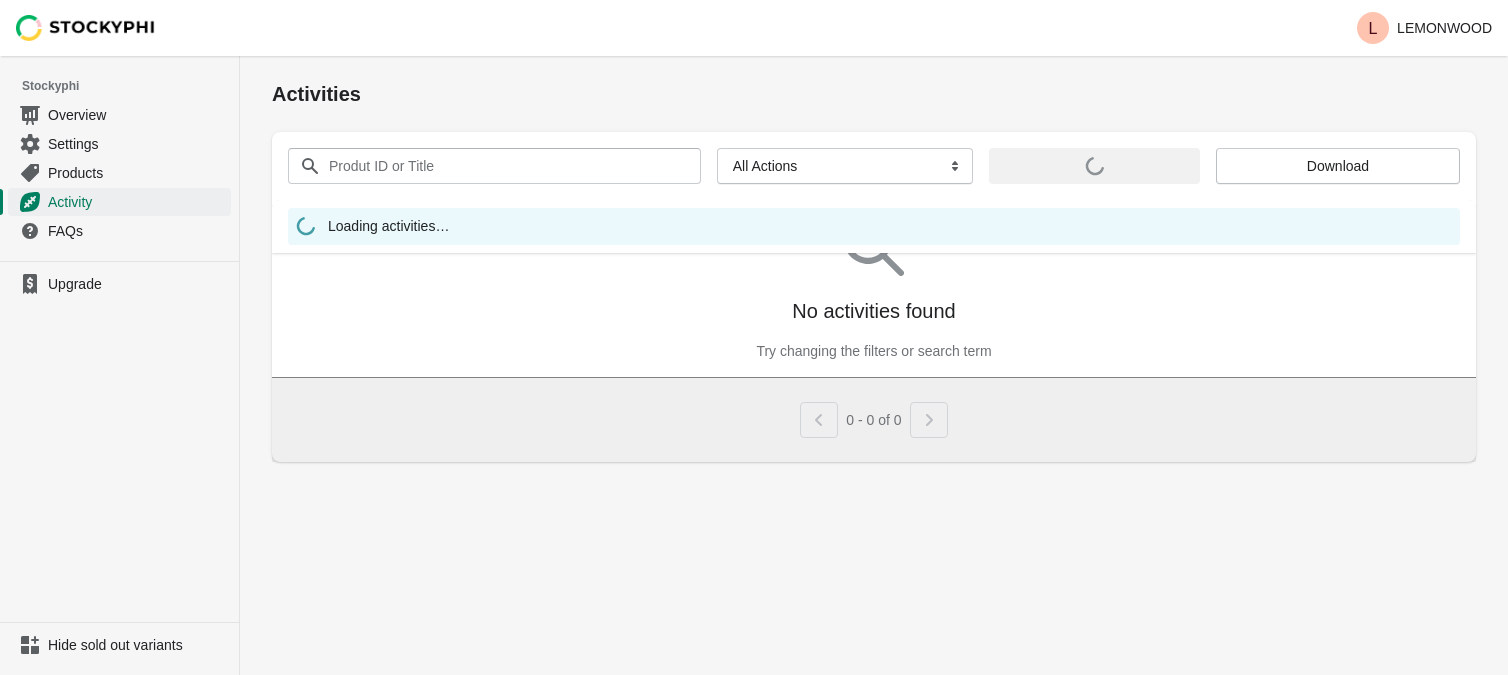 scroll, scrollTop: 0, scrollLeft: 0, axis: both 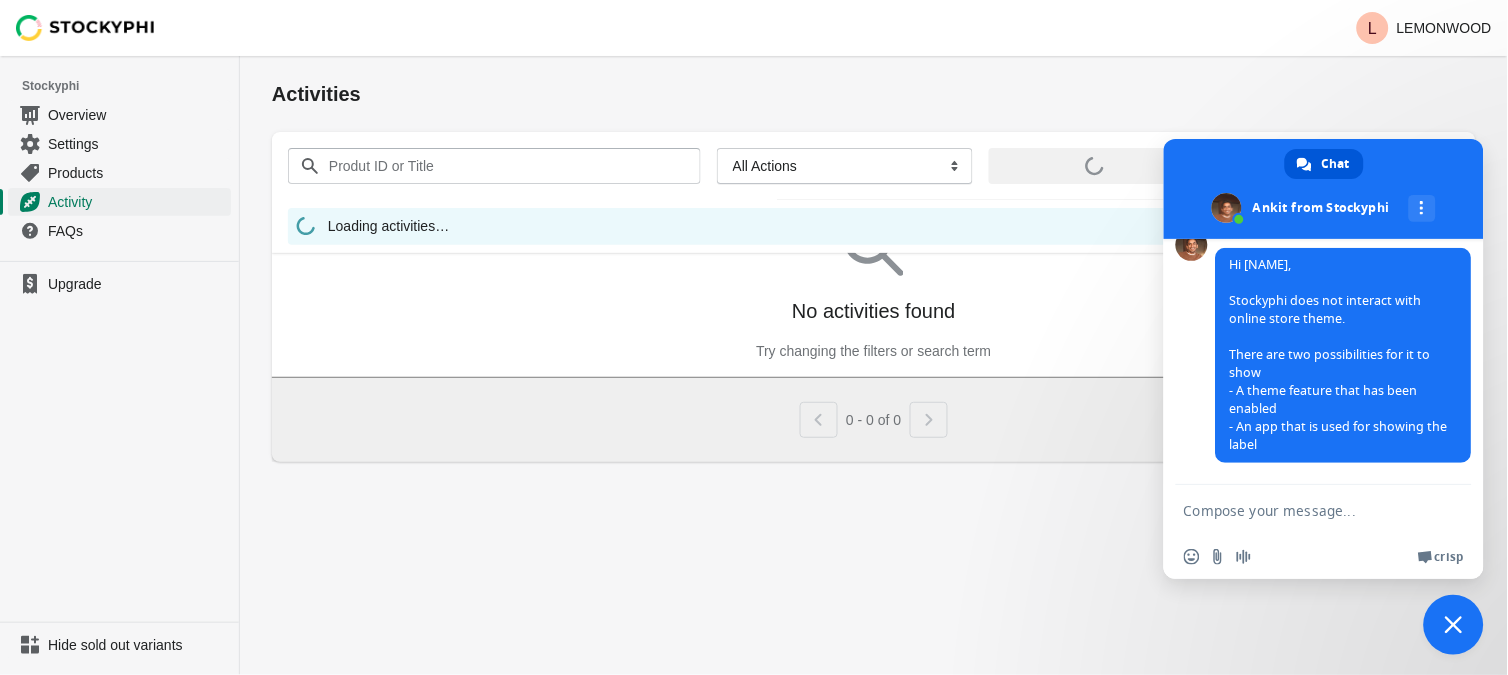 click at bounding box center (1304, 510) 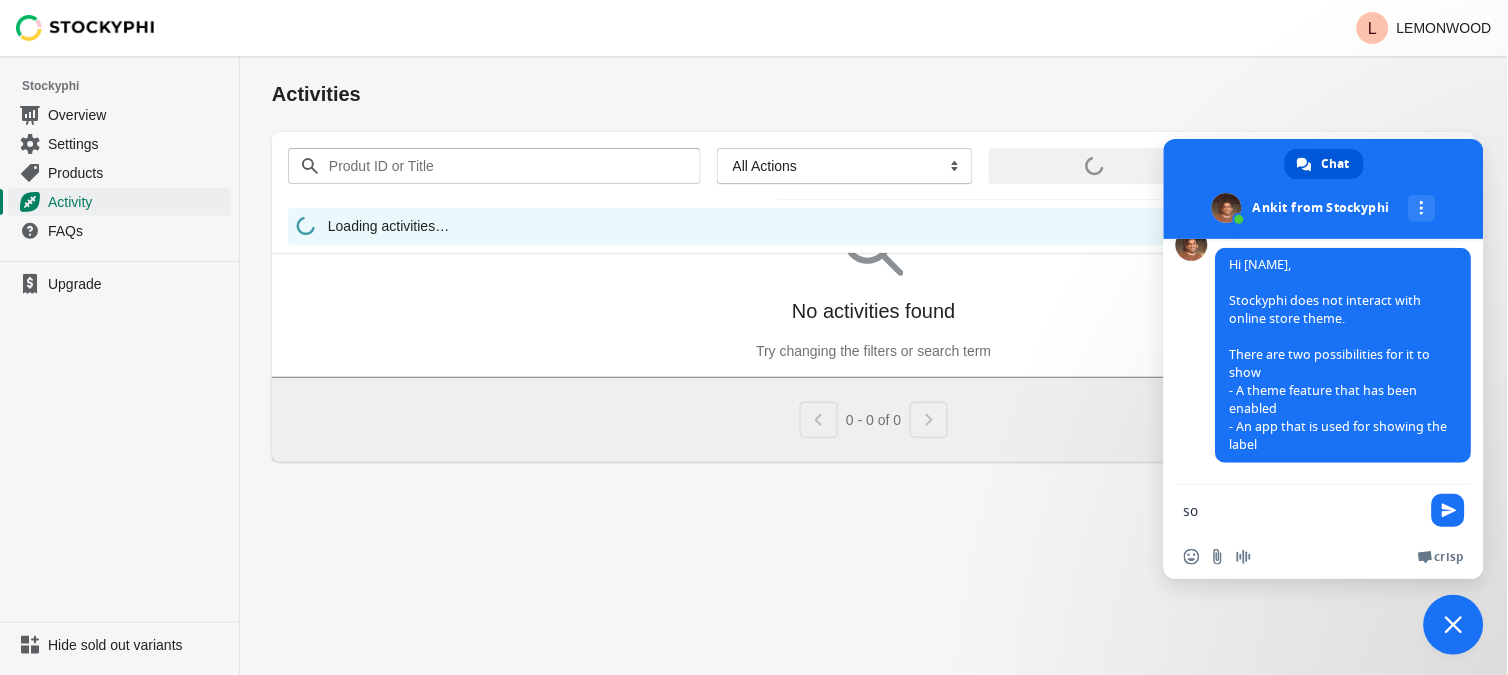type on "s" 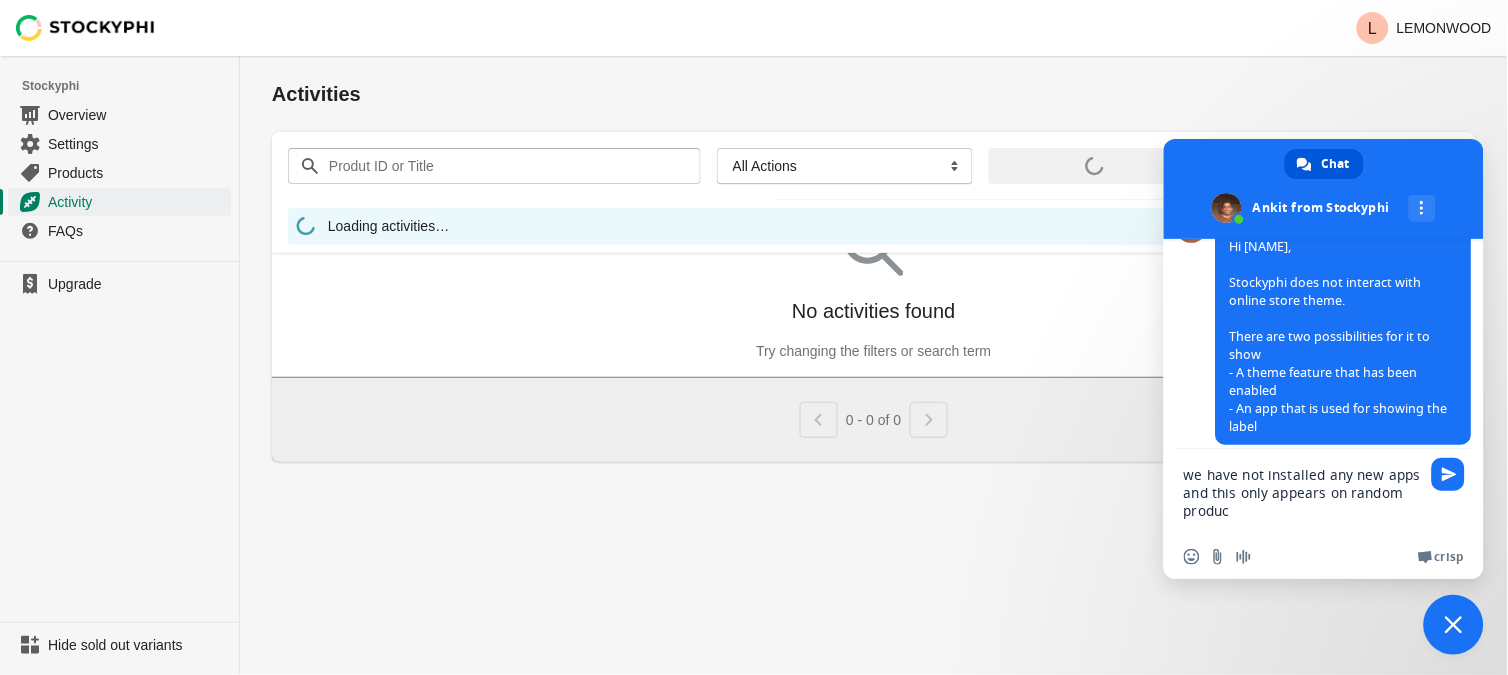 type on "we have not installed any new apps and this only appears on random product" 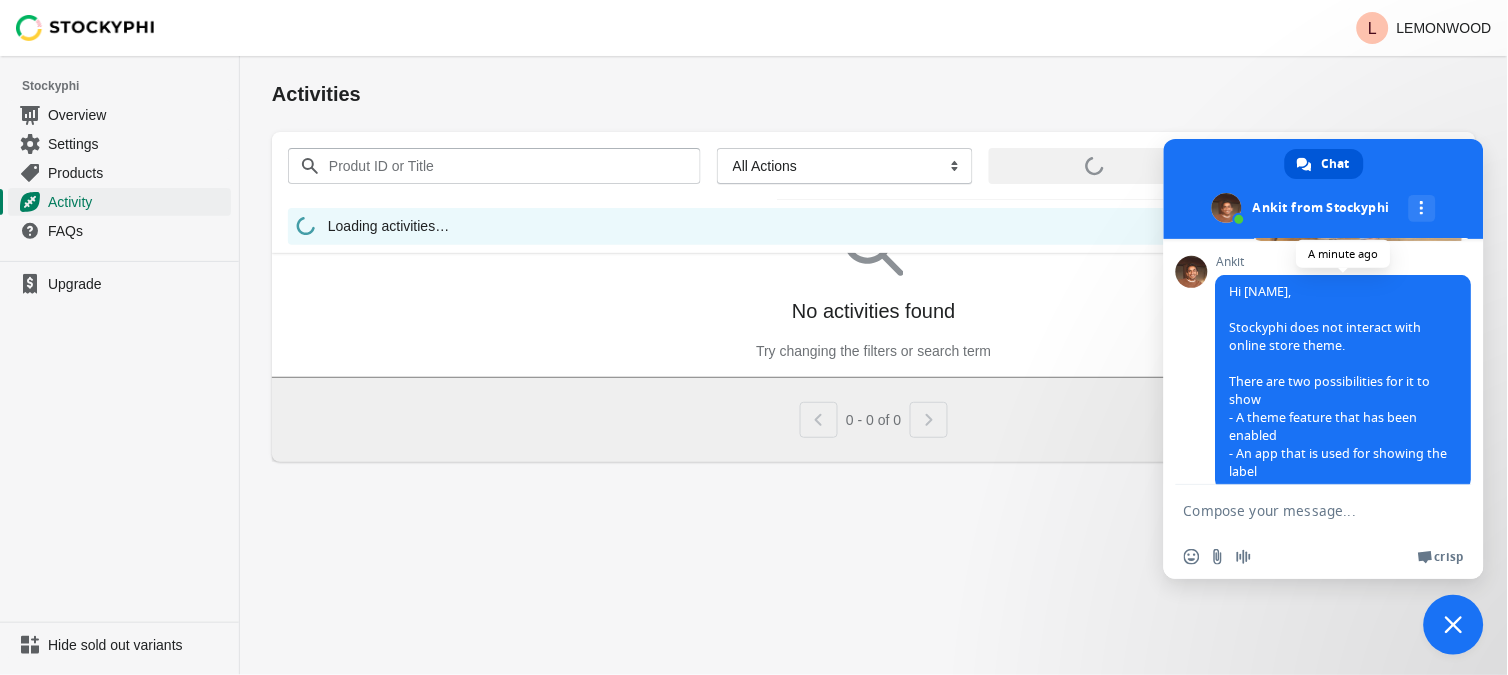 scroll, scrollTop: 485, scrollLeft: 0, axis: vertical 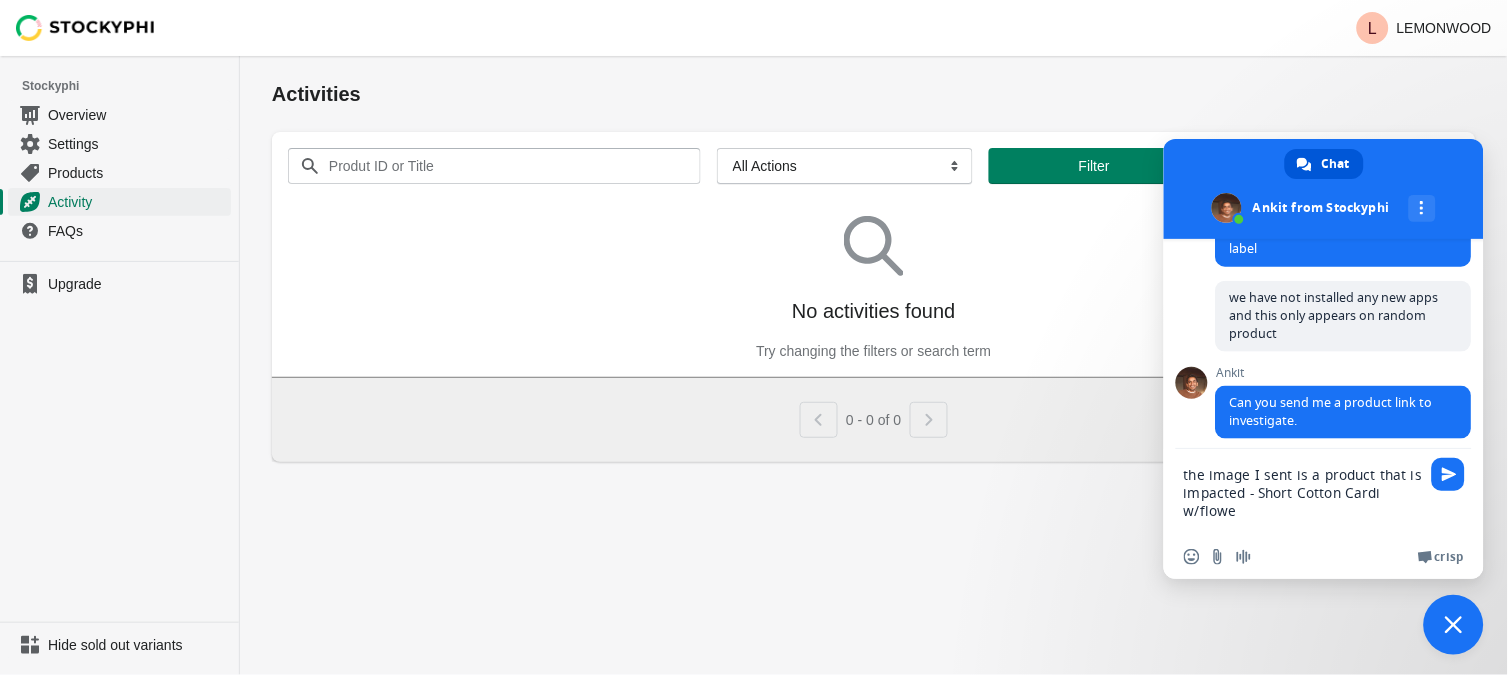 type on "the image I sent is a product that is impacted - Short Cotton Cardi w/flower" 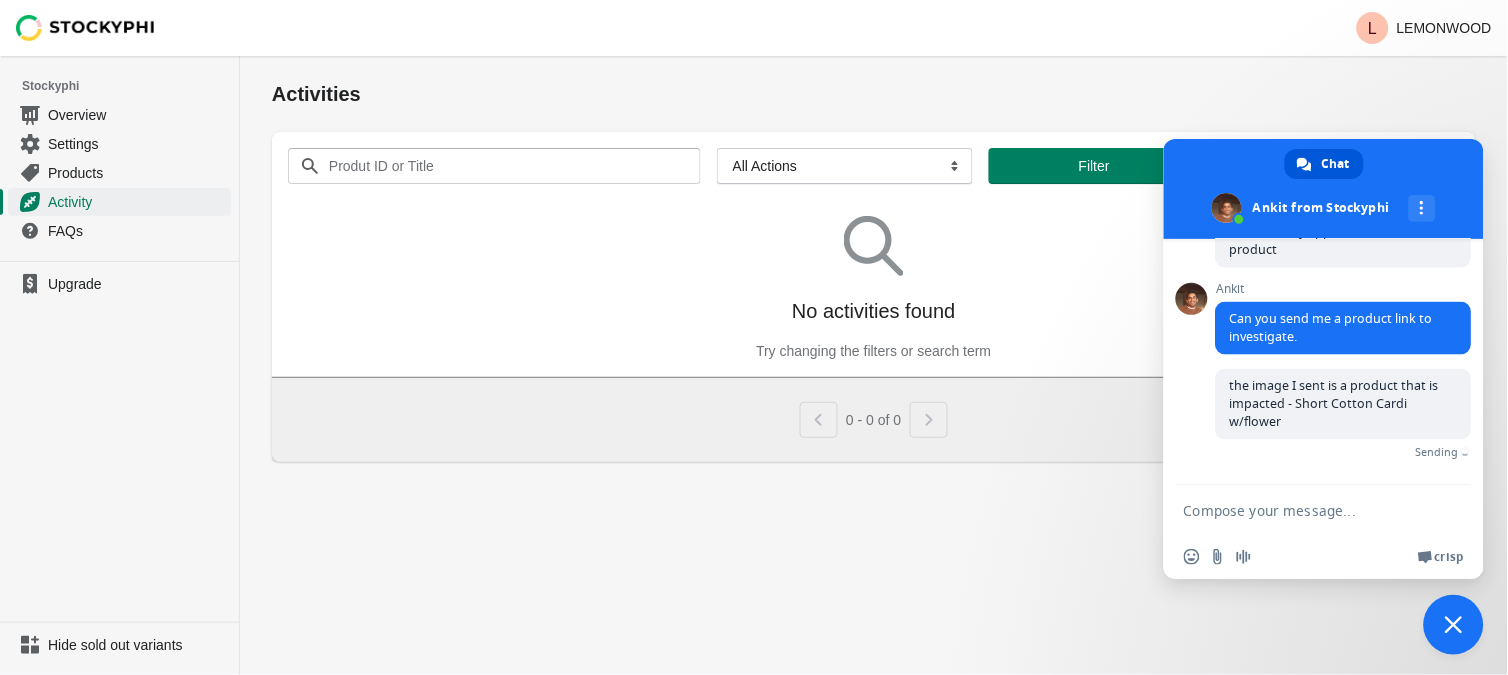 scroll, scrollTop: 663, scrollLeft: 0, axis: vertical 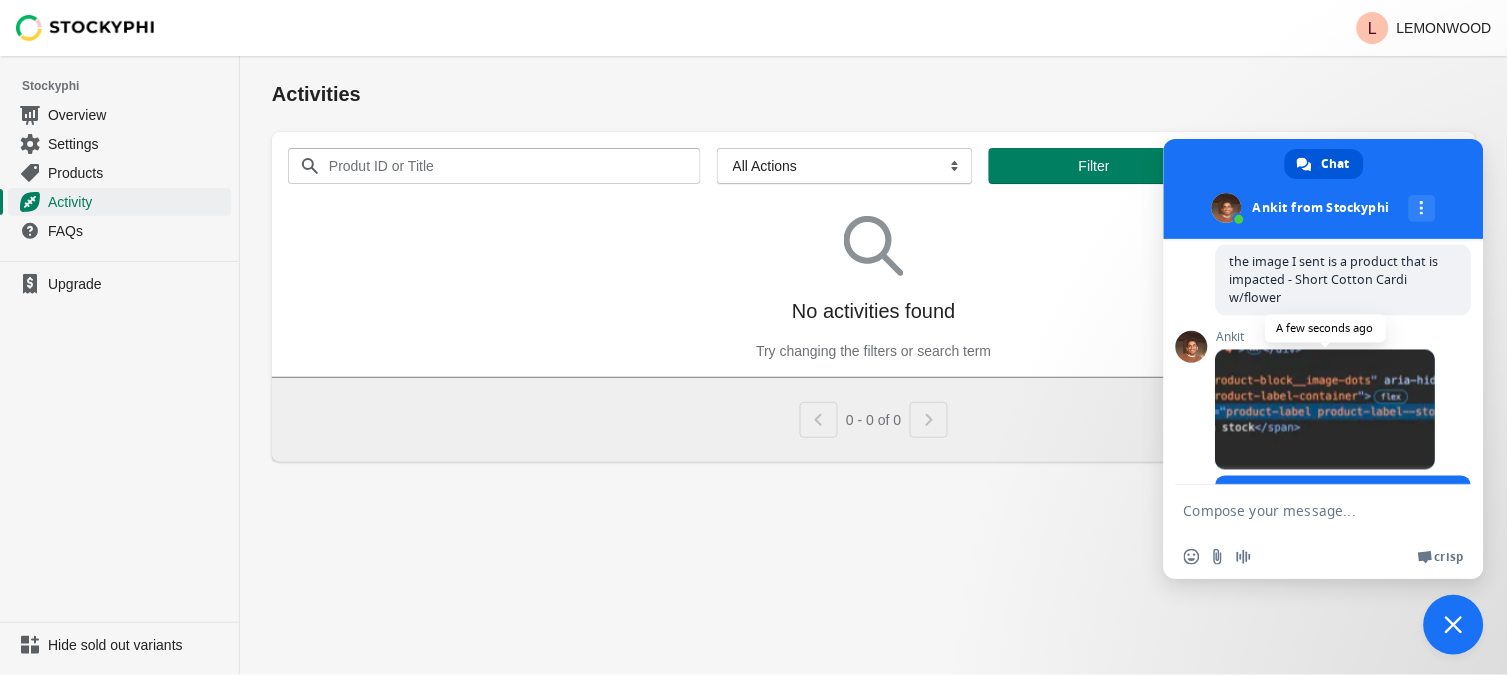 click at bounding box center [1326, 410] 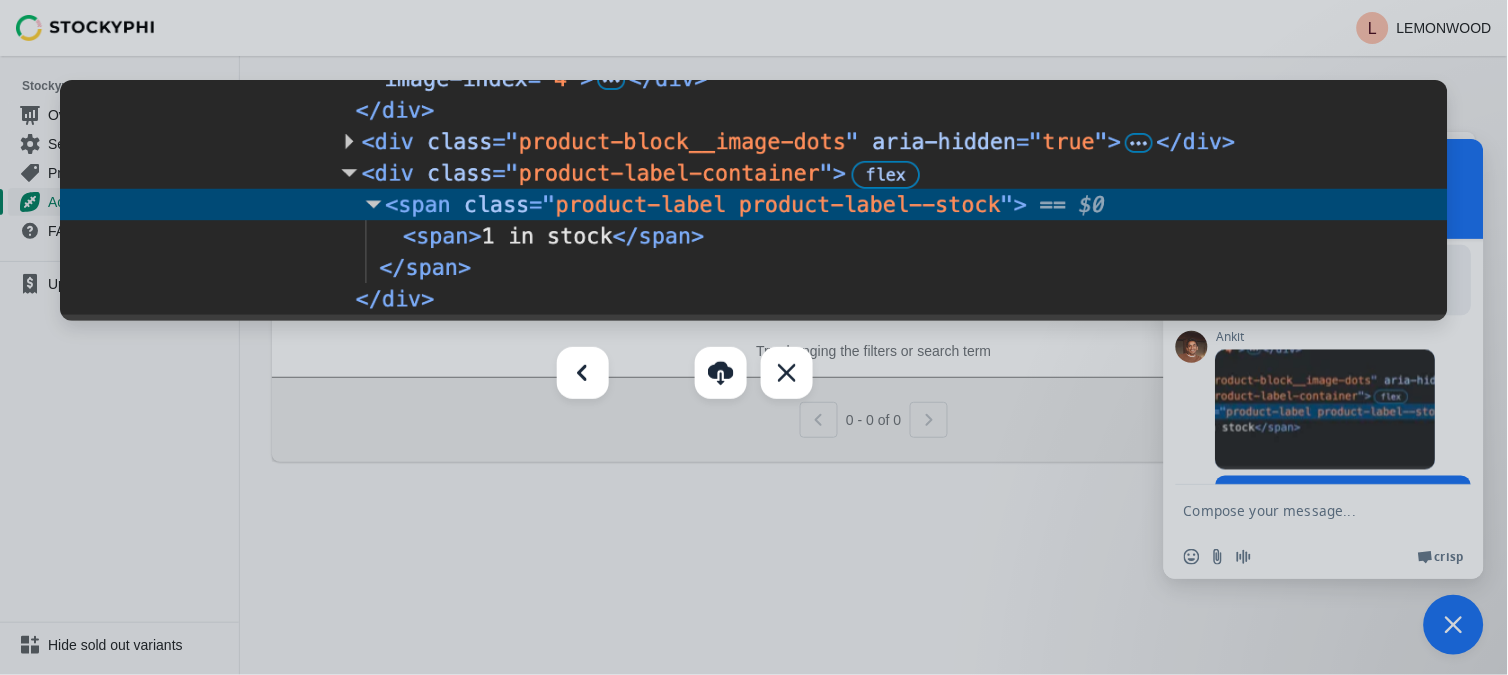click at bounding box center [754, 337] 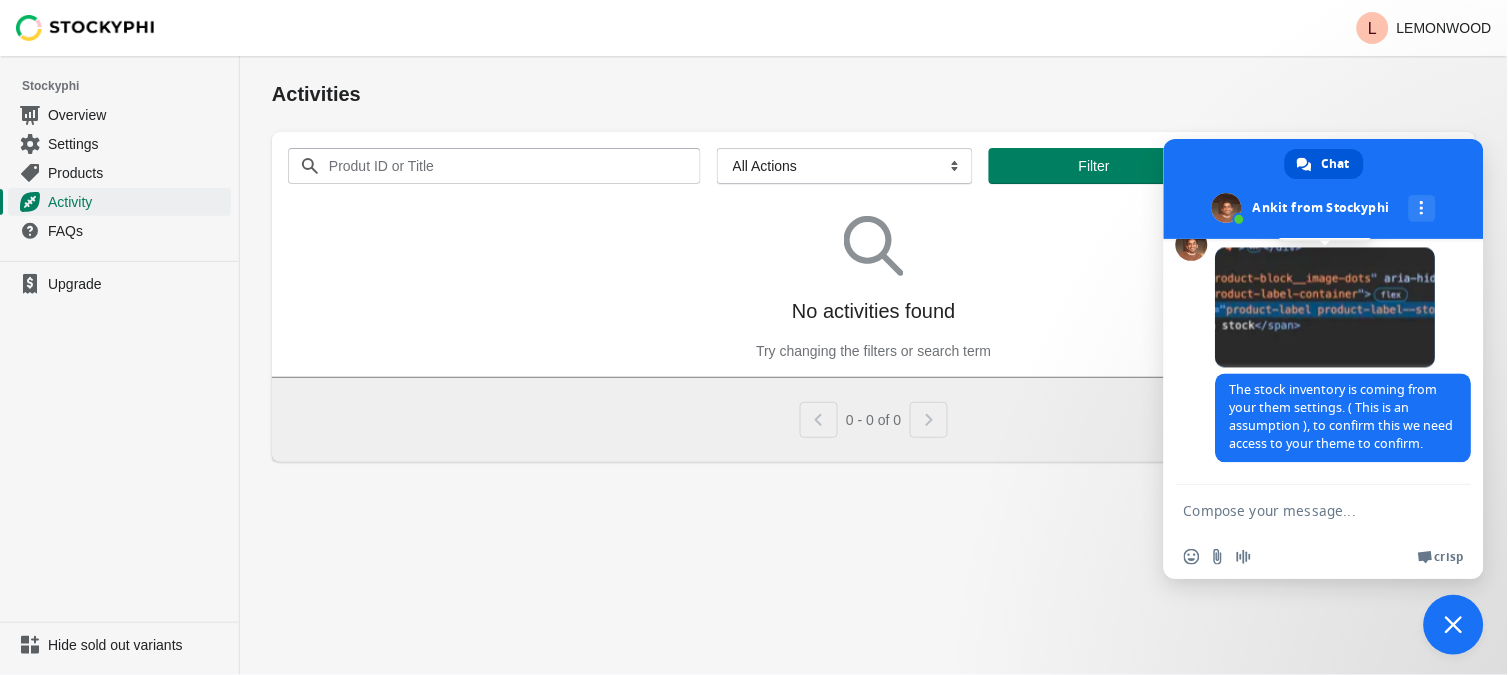 scroll, scrollTop: 917, scrollLeft: 0, axis: vertical 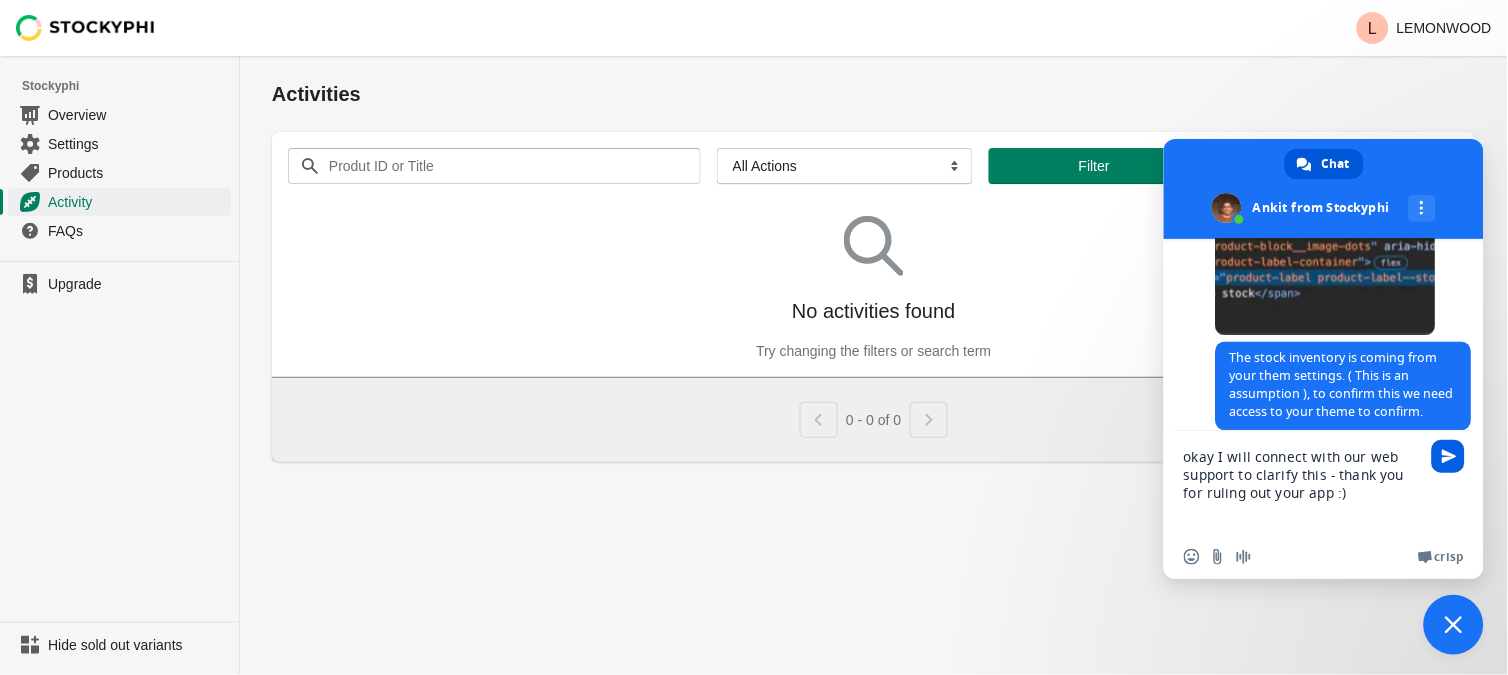 type on "okay I will connect with our web support to clarify this - thank you for ruling out your app :)" 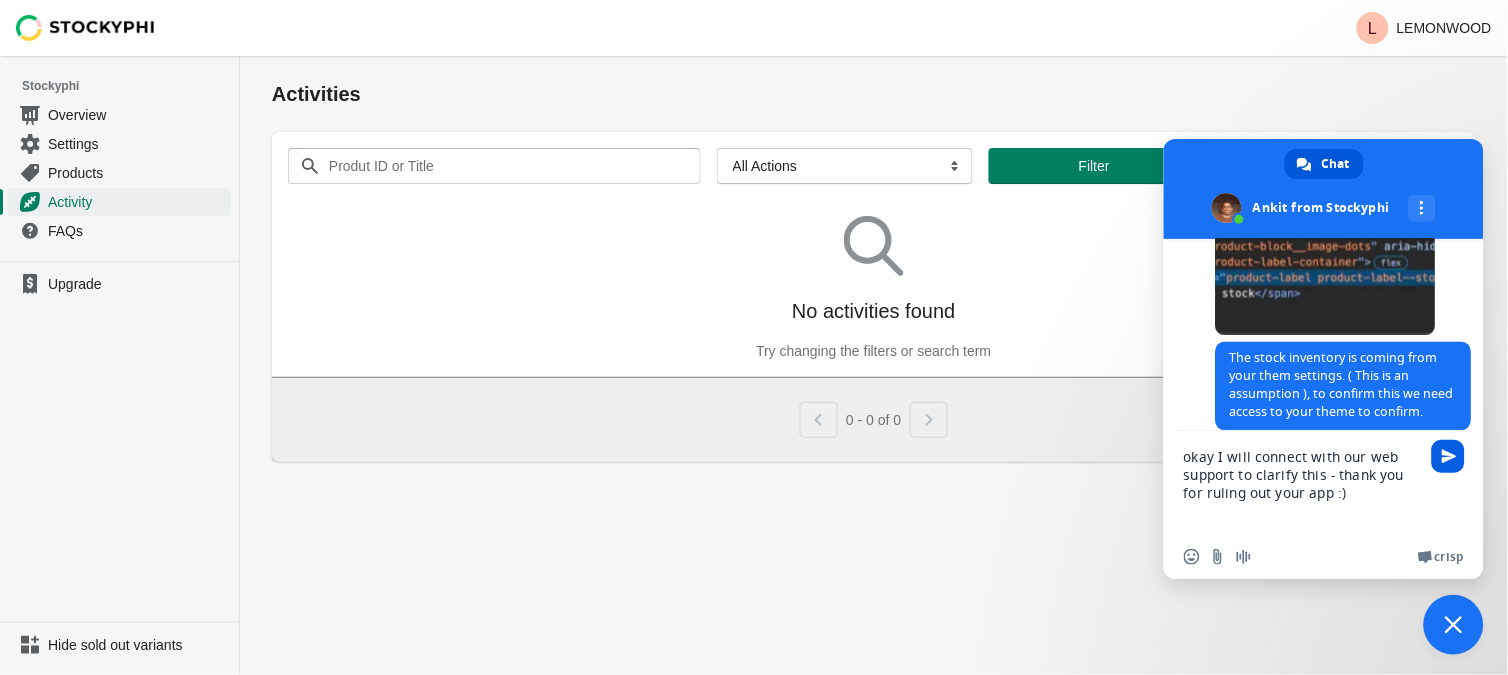 click at bounding box center (1449, 456) 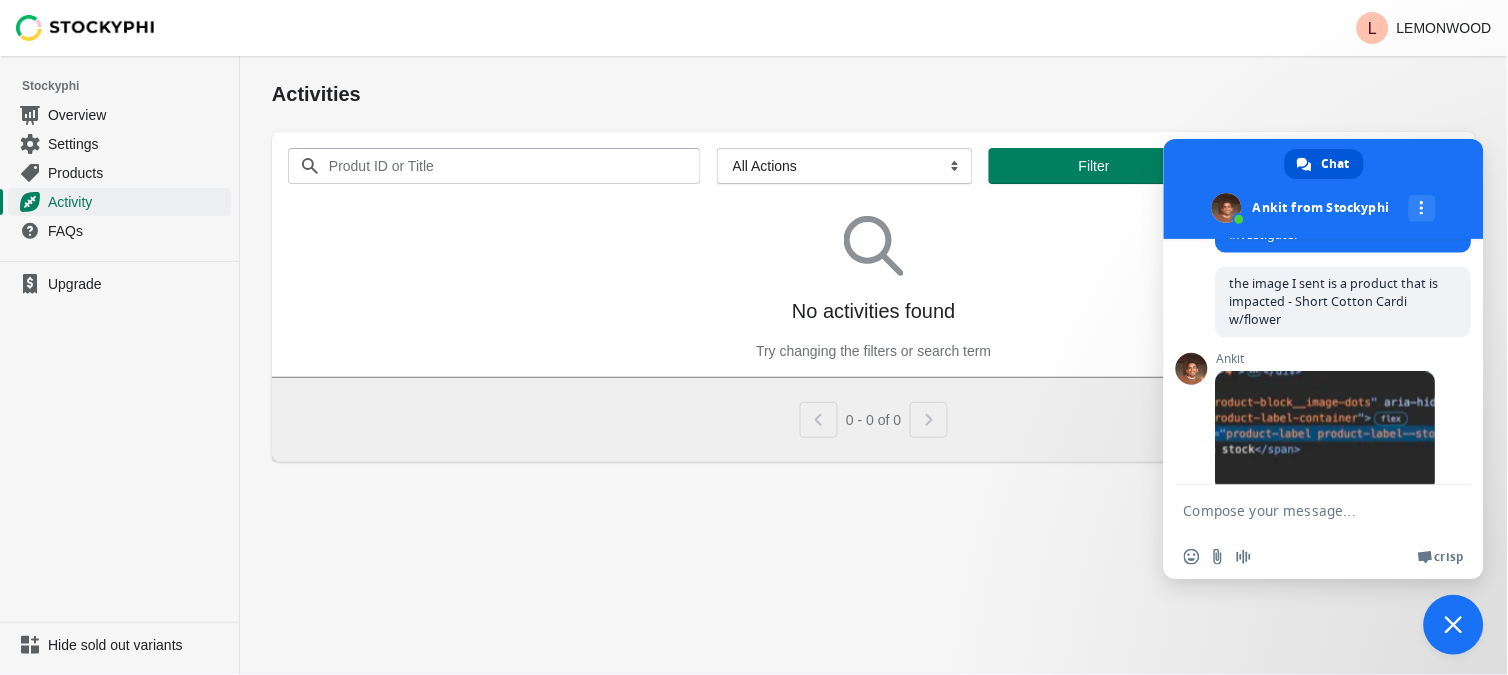 scroll, scrollTop: 1005, scrollLeft: 0, axis: vertical 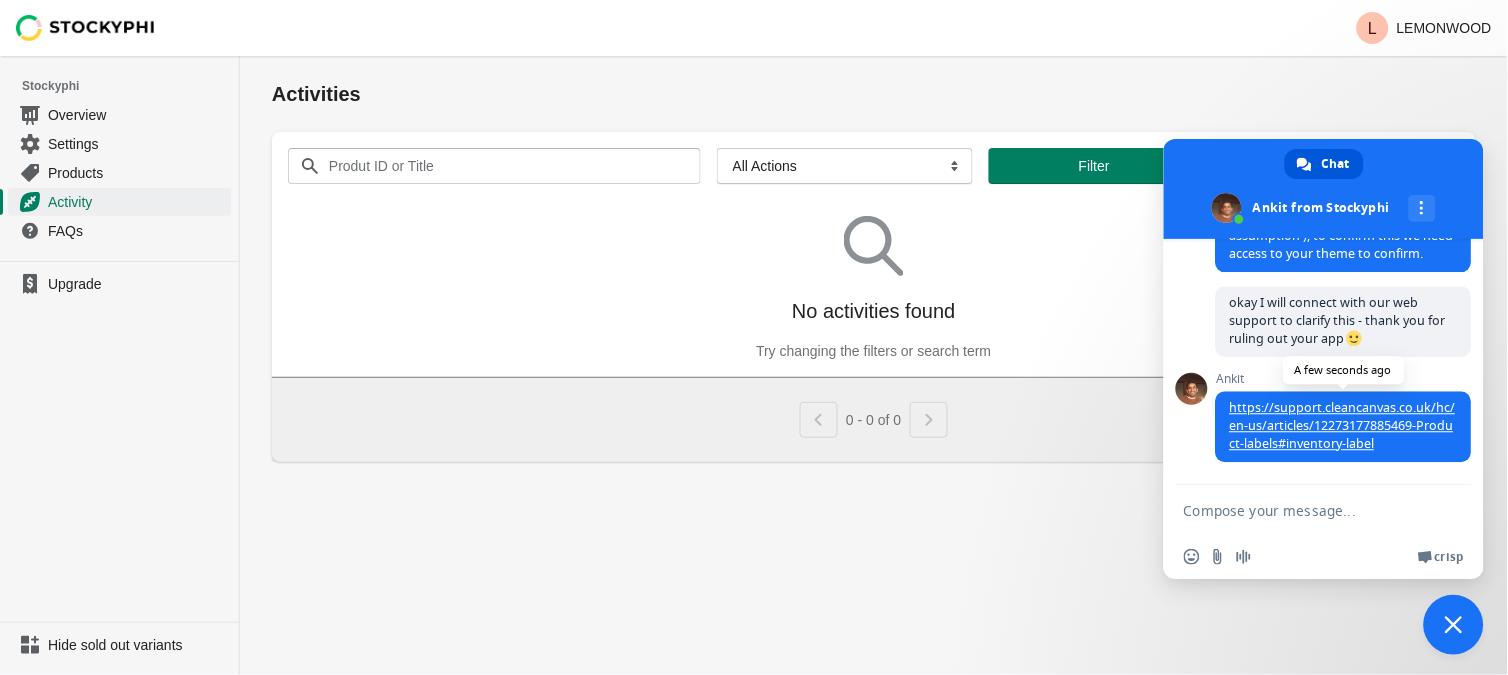 click on "https://support.cleancanvas.co.uk/hc/en-us/articles/12273177885469-Product-labels#inventory-label" at bounding box center [1343, 426] 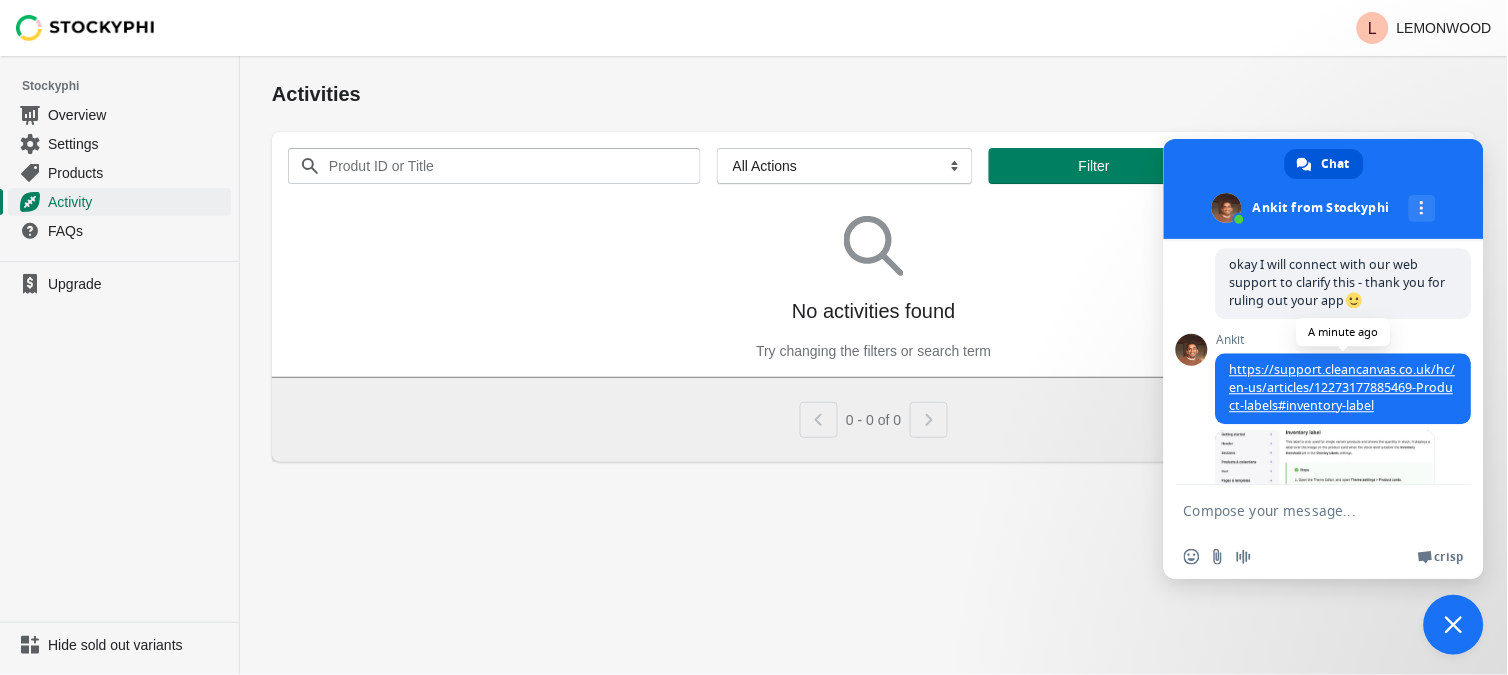 scroll, scrollTop: 1343, scrollLeft: 0, axis: vertical 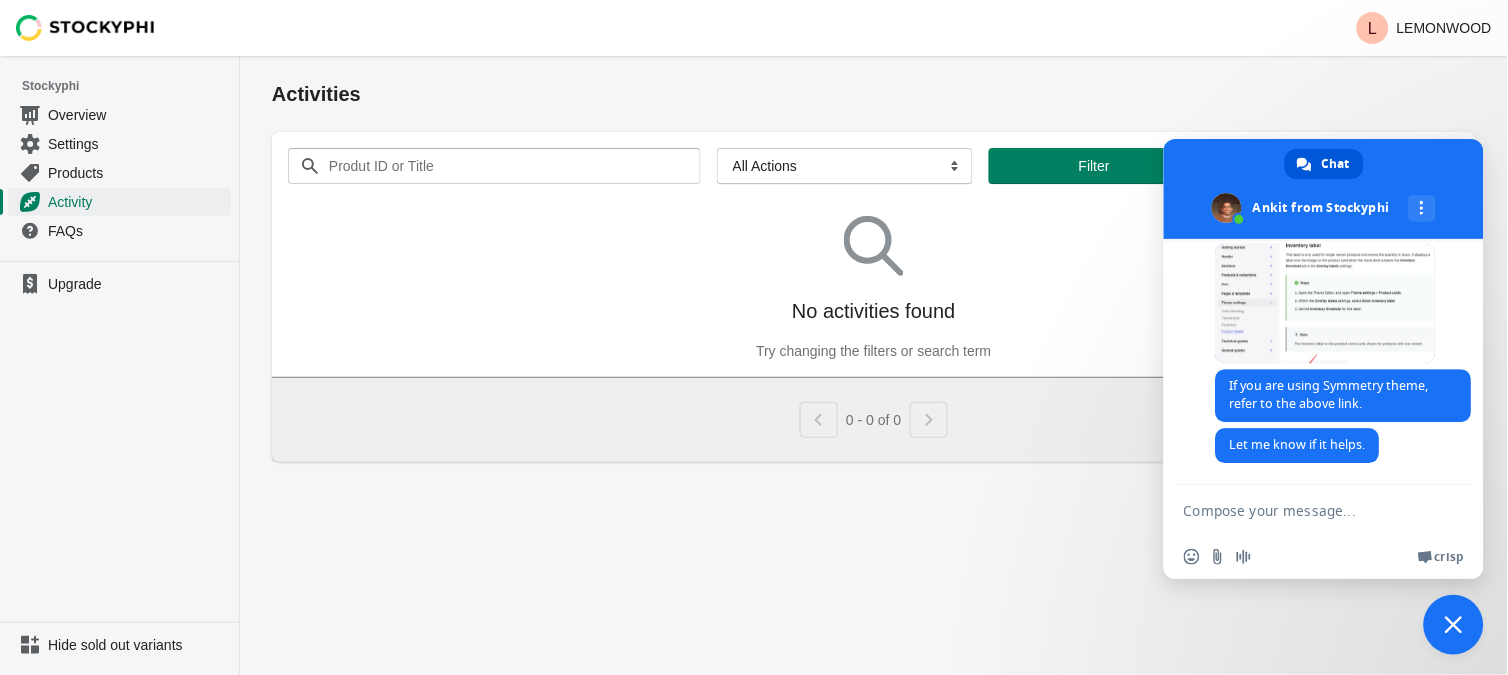 click at bounding box center (1304, 510) 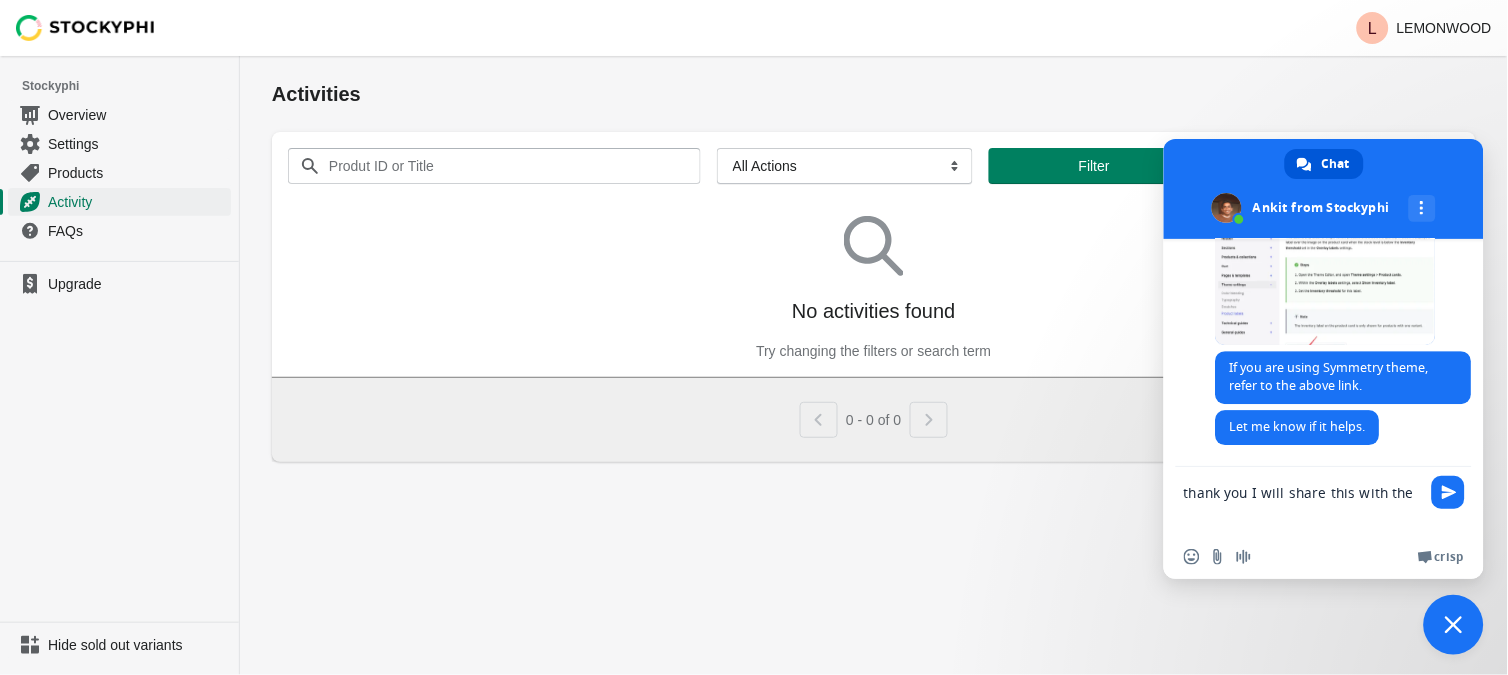 type on "thank you I will share this with them" 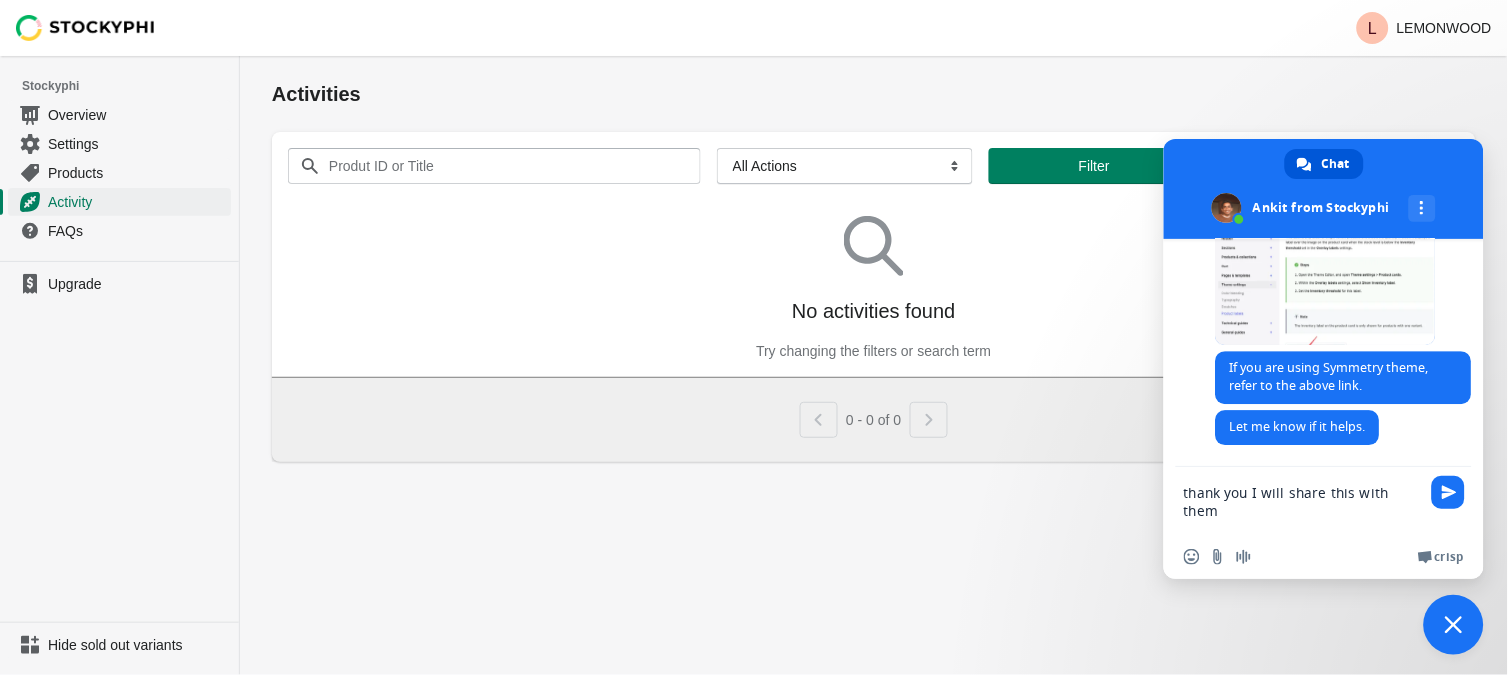 type 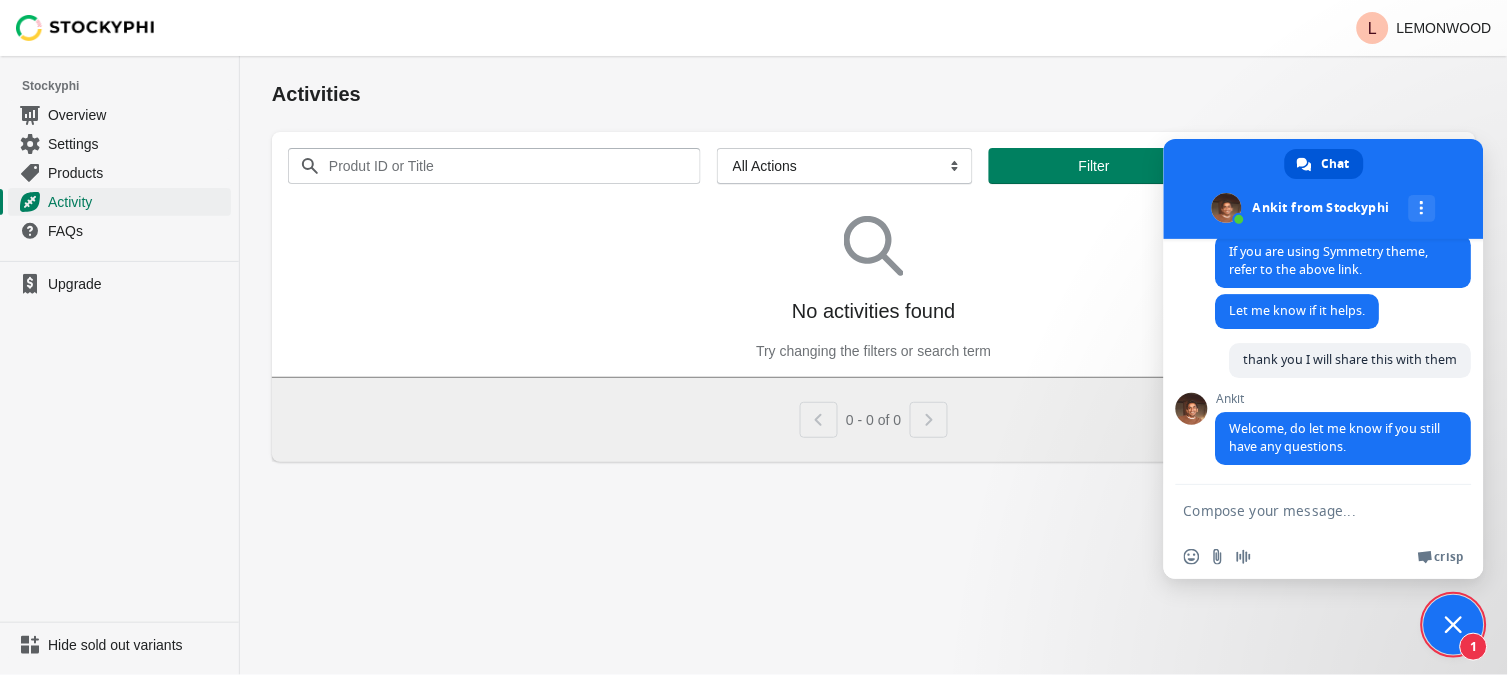 scroll, scrollTop: 1501, scrollLeft: 0, axis: vertical 